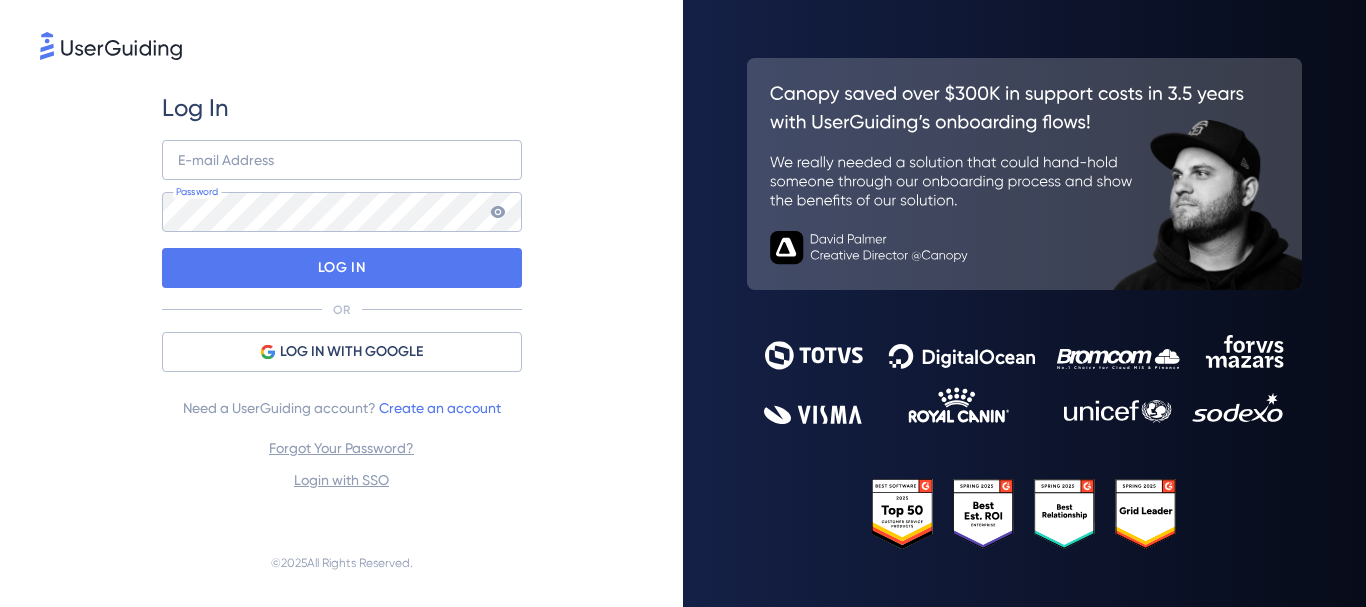 scroll, scrollTop: 0, scrollLeft: 0, axis: both 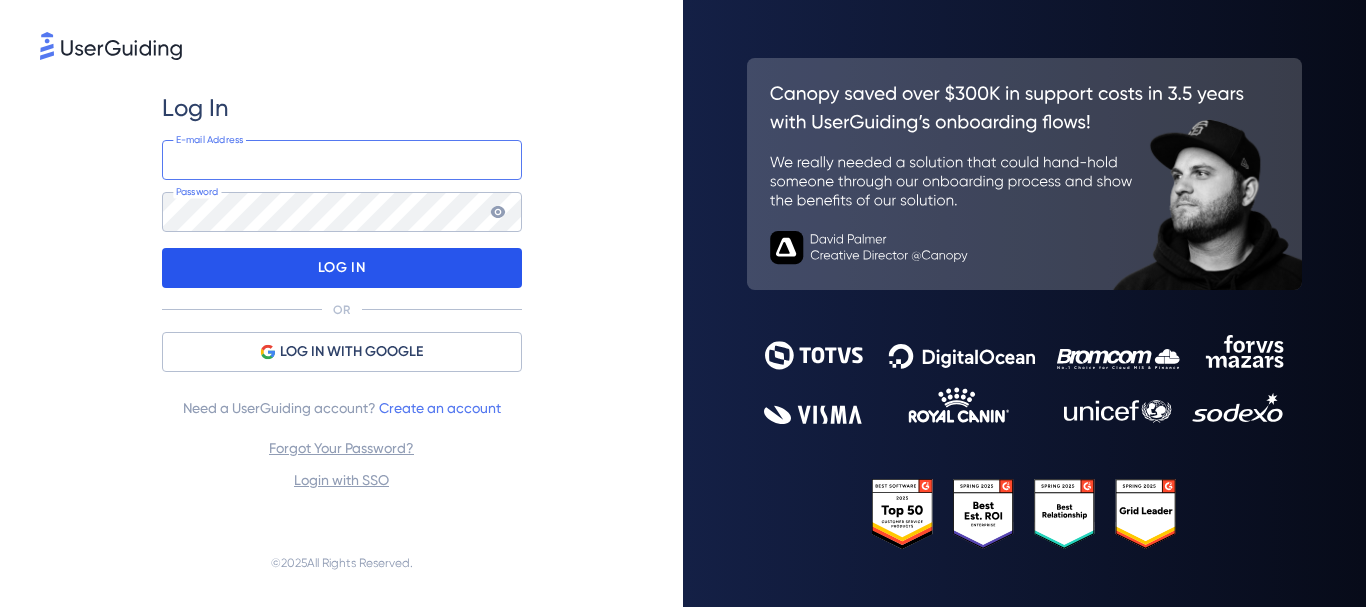 type on "suporte@econodata.com.br" 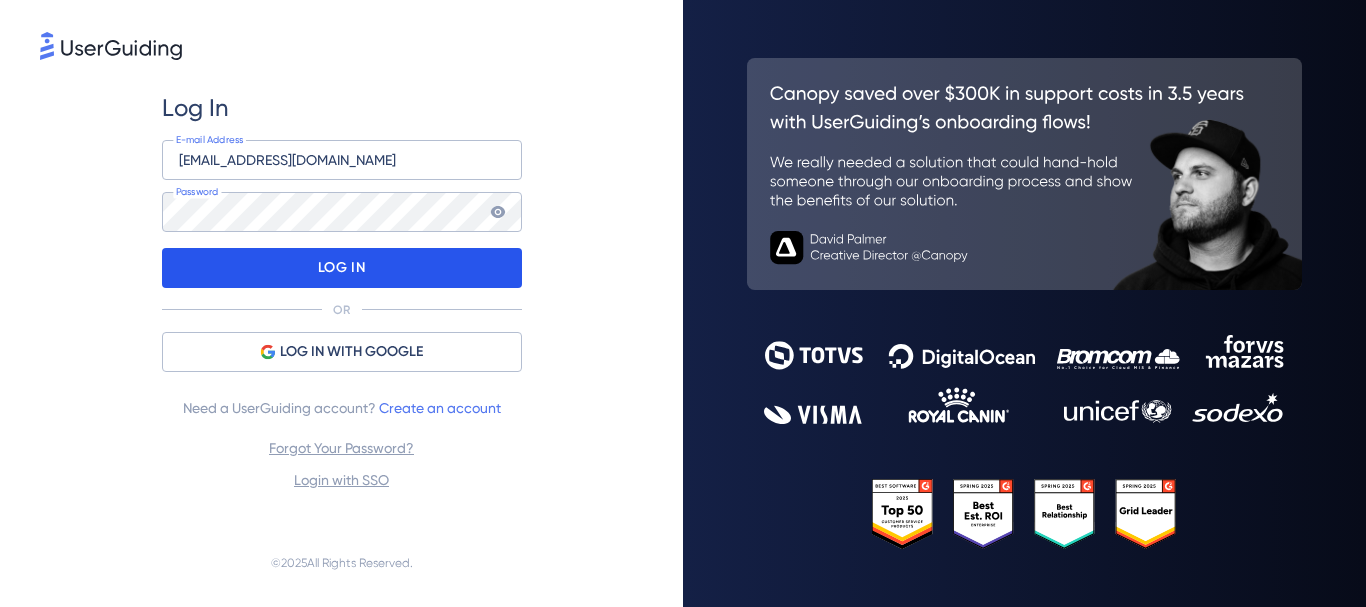 click on "LOG IN" at bounding box center (342, 268) 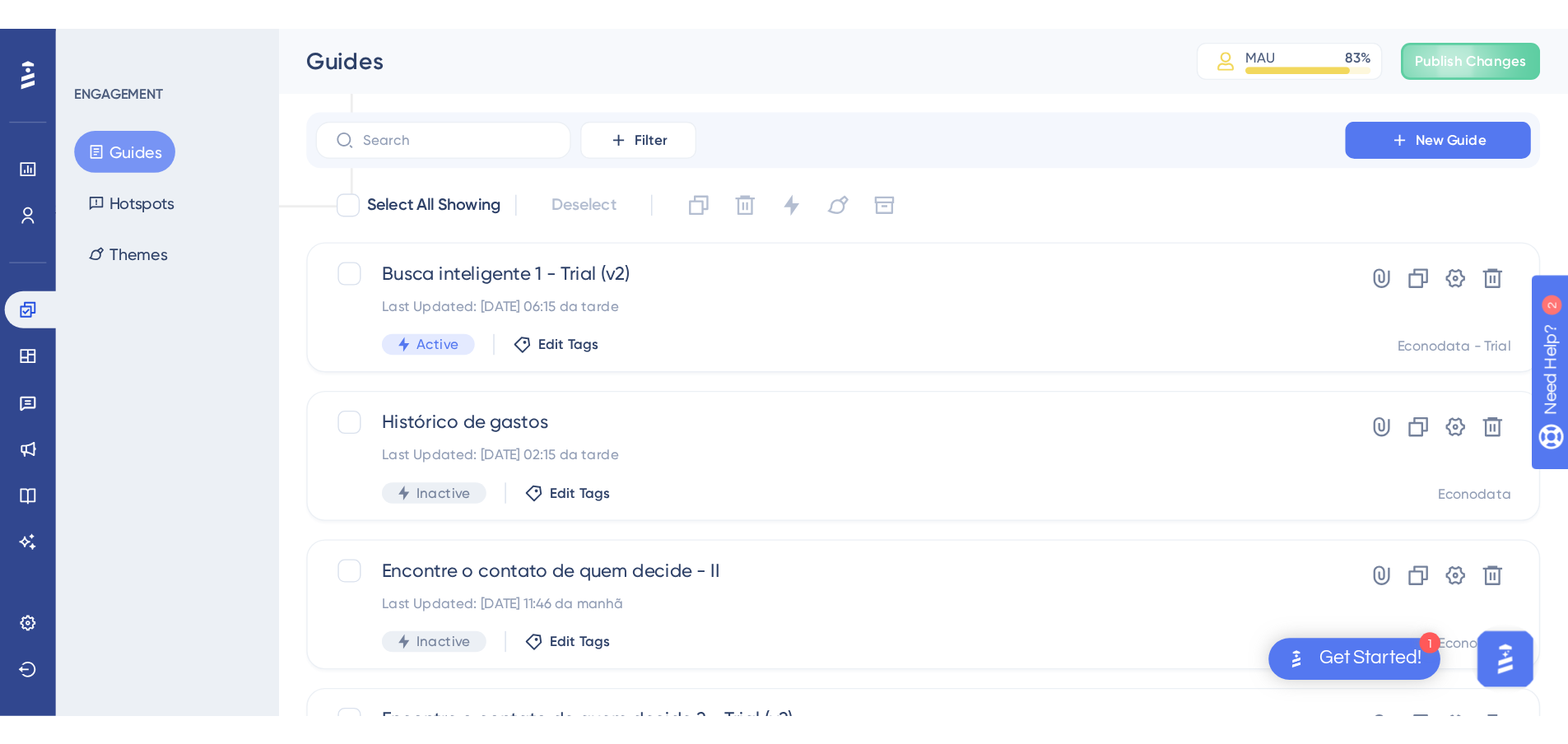 scroll, scrollTop: 0, scrollLeft: 0, axis: both 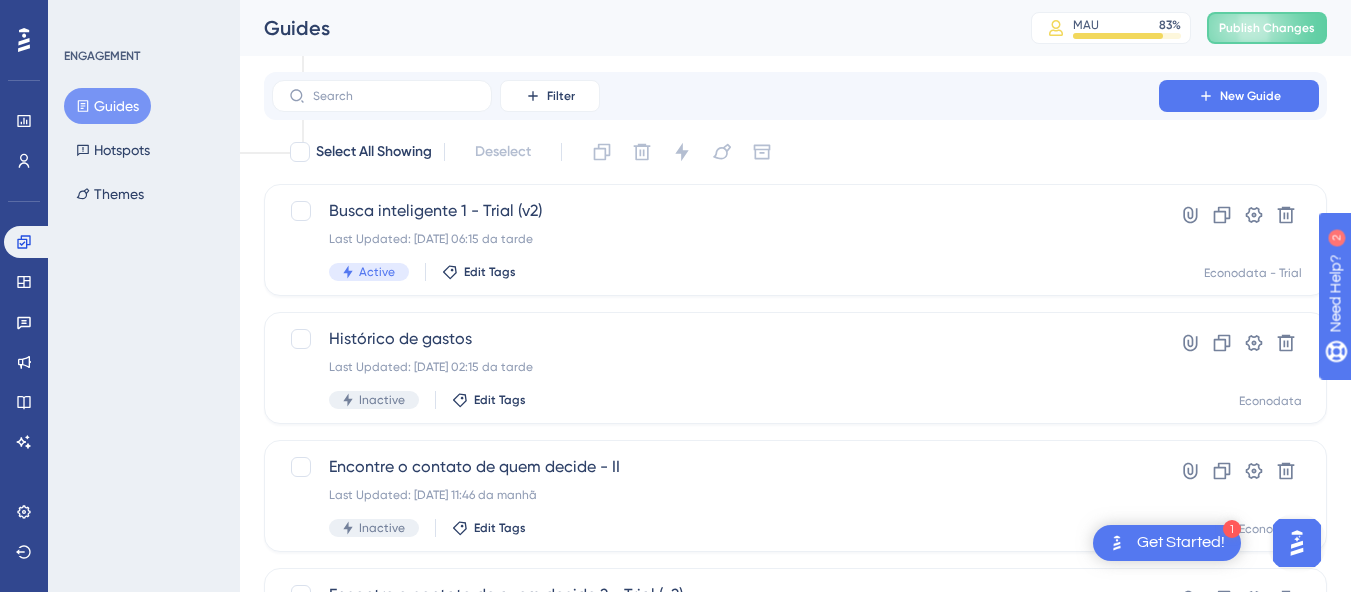 click on "Filter New Guide Select All Showing Deselect Busca inteligente 1 - Trial (v2) Last Updated: 18.06.2025 06:15 da tarde Active Edit Tags Hyperlink Clone Settings Delete Econodata - Trial Histórico de gastos Last Updated: 13.06.2025 02:15 da tarde Inactive Edit Tags Hyperlink Clone Settings Delete Econodata Encontre o contato de quem decide - II Last Updated: 09.06.2025 11:46 da manhã Inactive Edit Tags Hyperlink Clone Settings Delete Econodata Encontre o contato de quem decide  2 - Trial (v2) Last Updated: 18.06.2025 06:07 da tarde Active Edit Tags User Onboarding Triall Hyperlink Clone Settings Delete Econodata - Trial Bora vender Last Updated: 09.06.2025 11:35 da manhã Inactive Edit Tags Hyperlink Clone Settings Delete Econodata Bora vender  - Trial (v2) Last Updated: 11.06.2025 10:00 da manhã Inactive Edit Tags User Onboarding Triall Hyperlink Clone Settings Delete Econodata - Trial Copy - Encontre o contato de quem decide  1 - Trial (v2) Last Updated: 18.06.2025 06:21 da tarde Active Edit Tags Hyperlink" at bounding box center (795, 780) 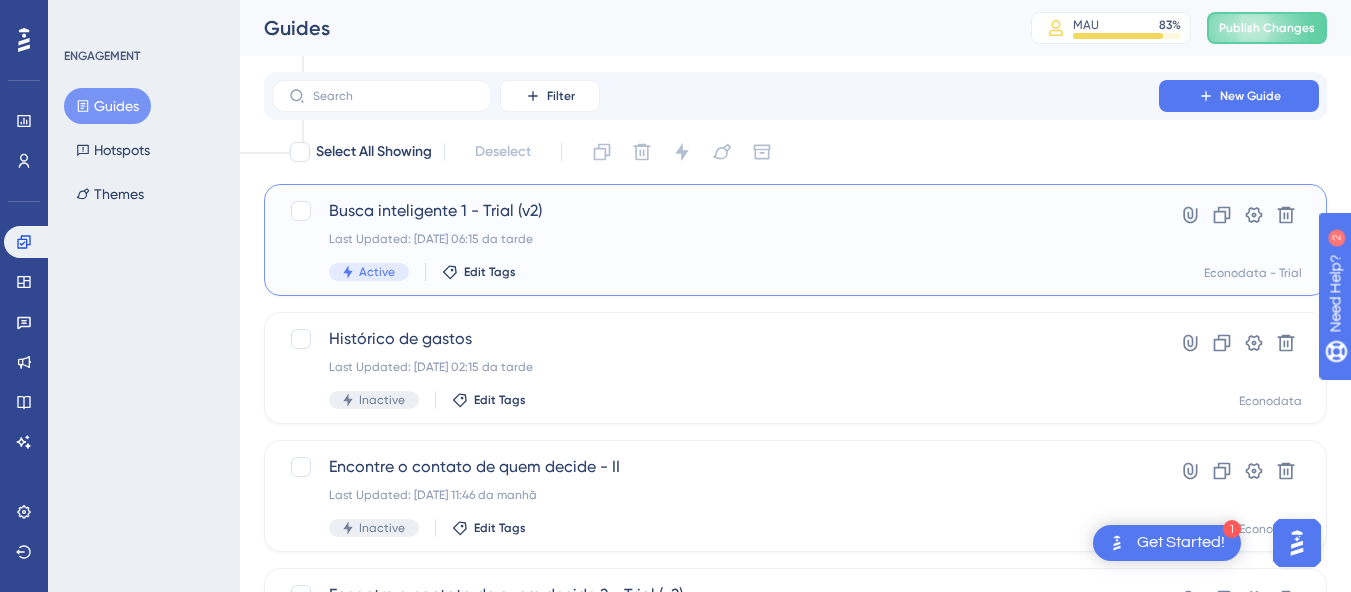 click on "Active Edit Tags" at bounding box center [715, 272] 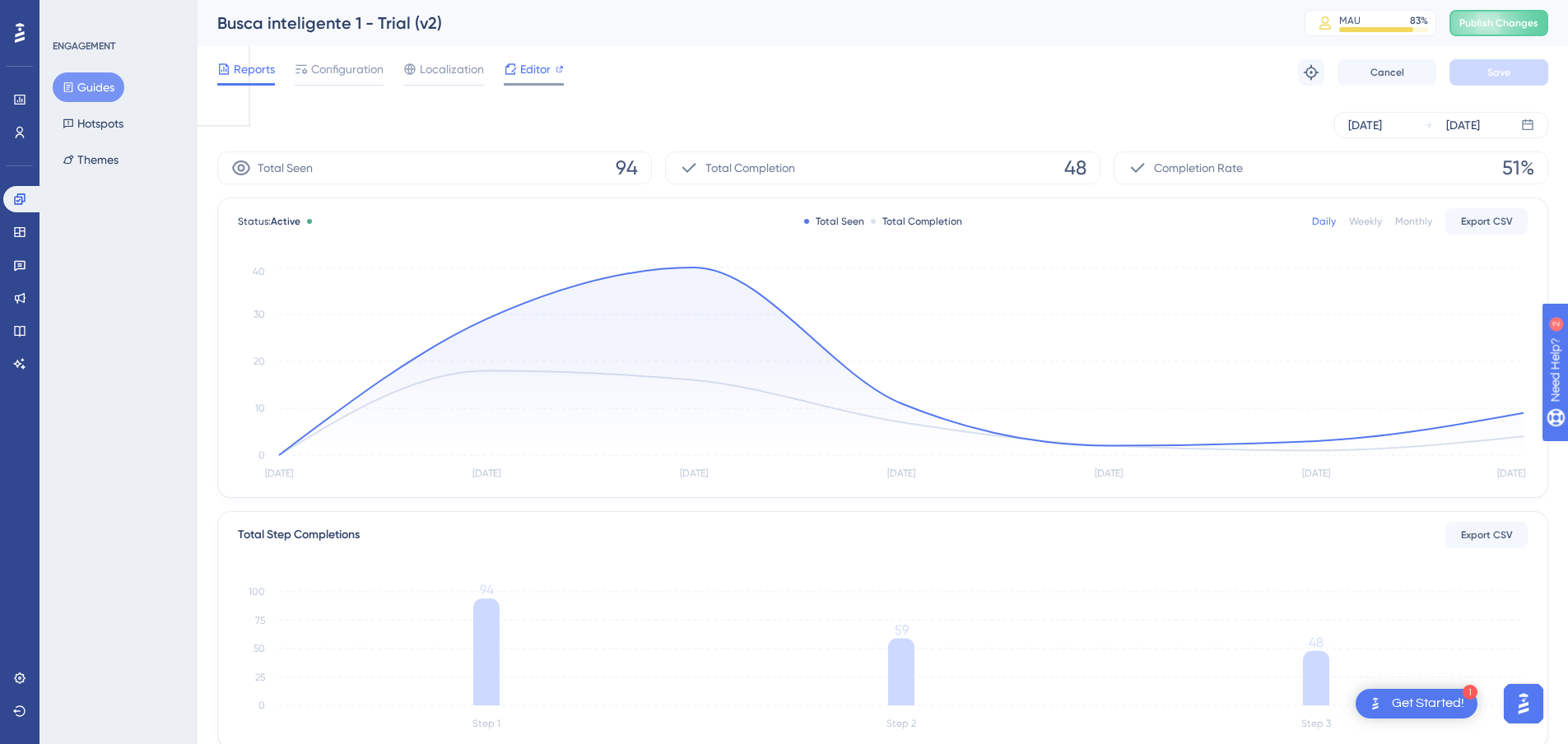 click on "Editor" at bounding box center (535, 69) 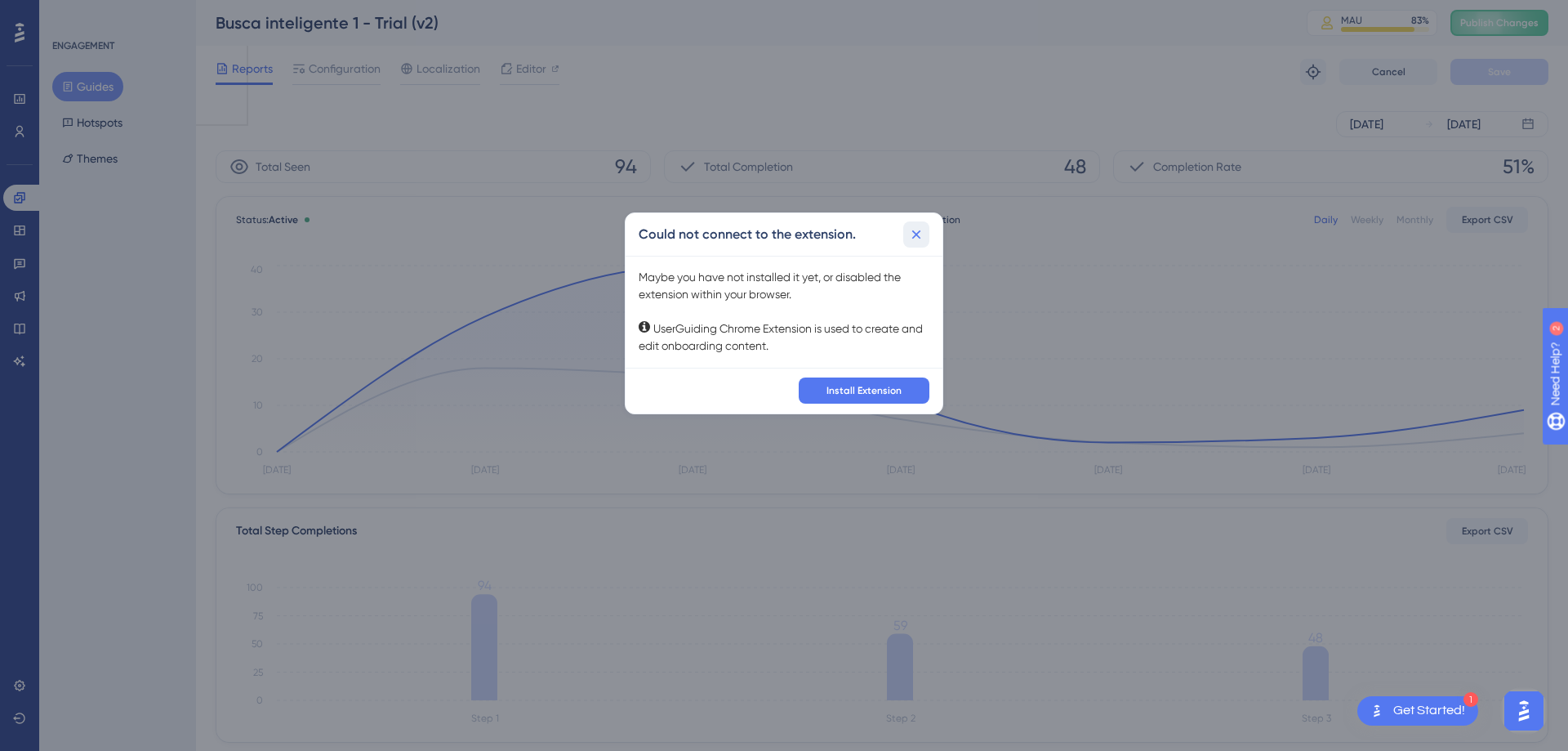 click 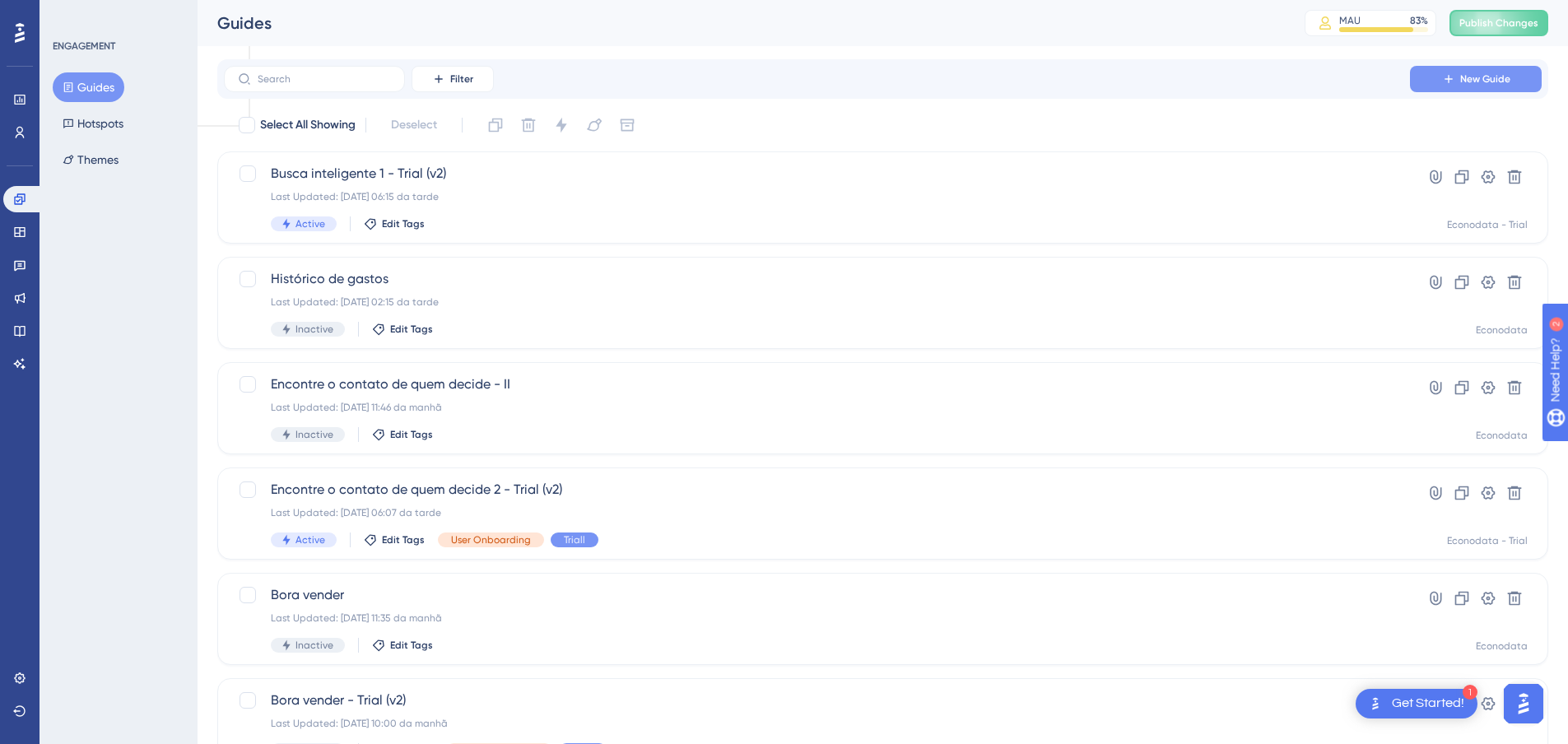 click on "New Guide" at bounding box center [1485, 79] 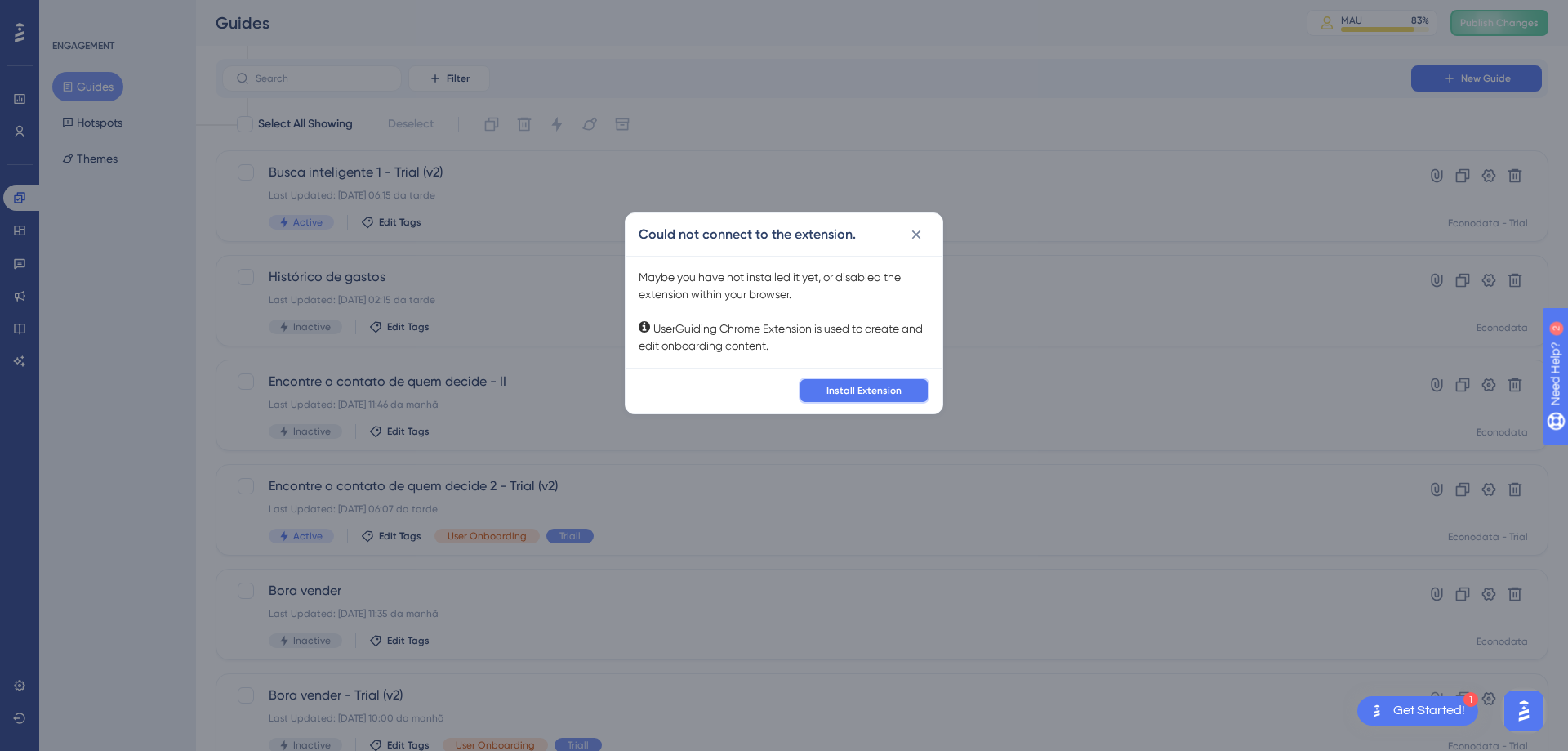 click on "Install Extension" at bounding box center [864, 391] 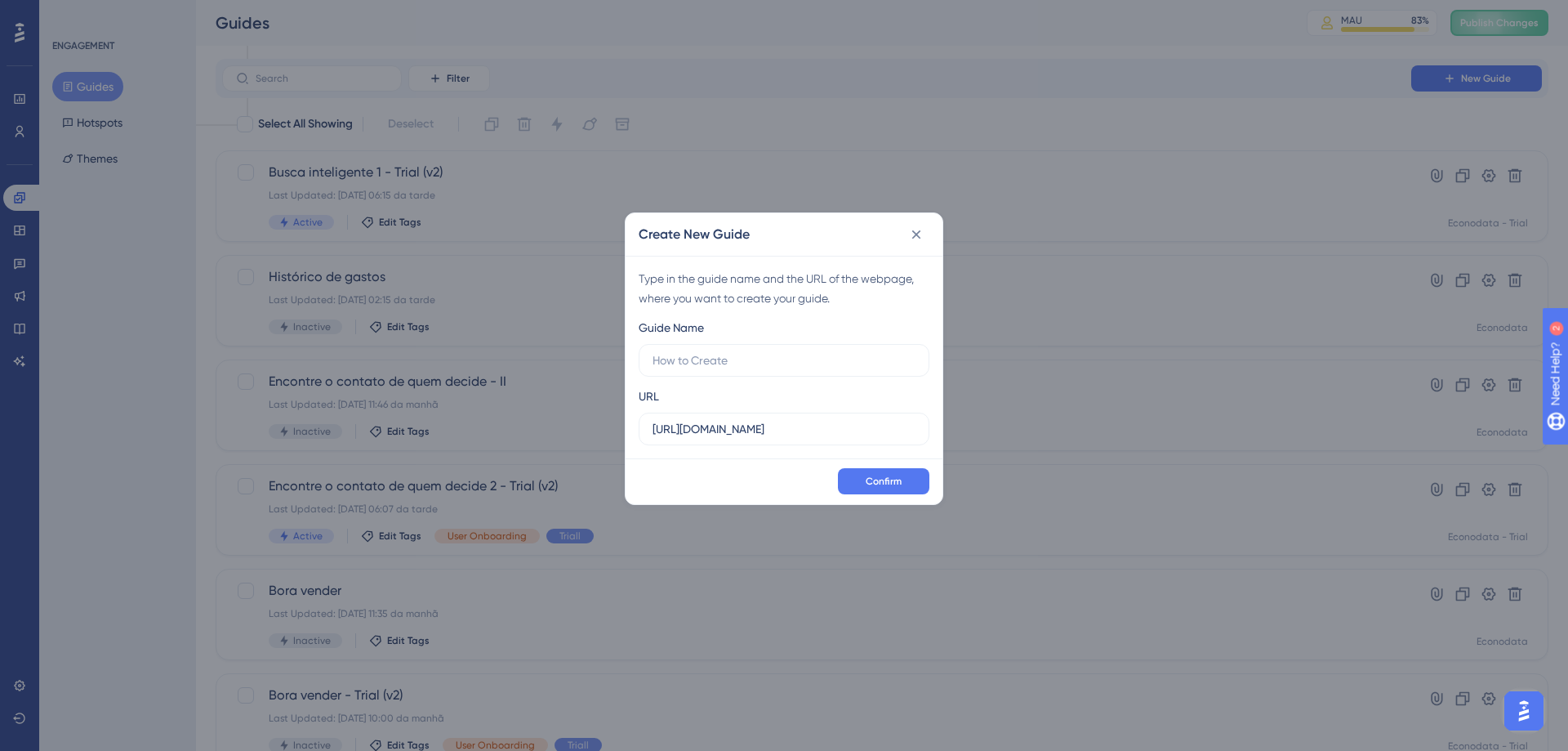 click on "Type in the guide name and the URL of the webpage, where you want to create your guide." at bounding box center (784, 288) 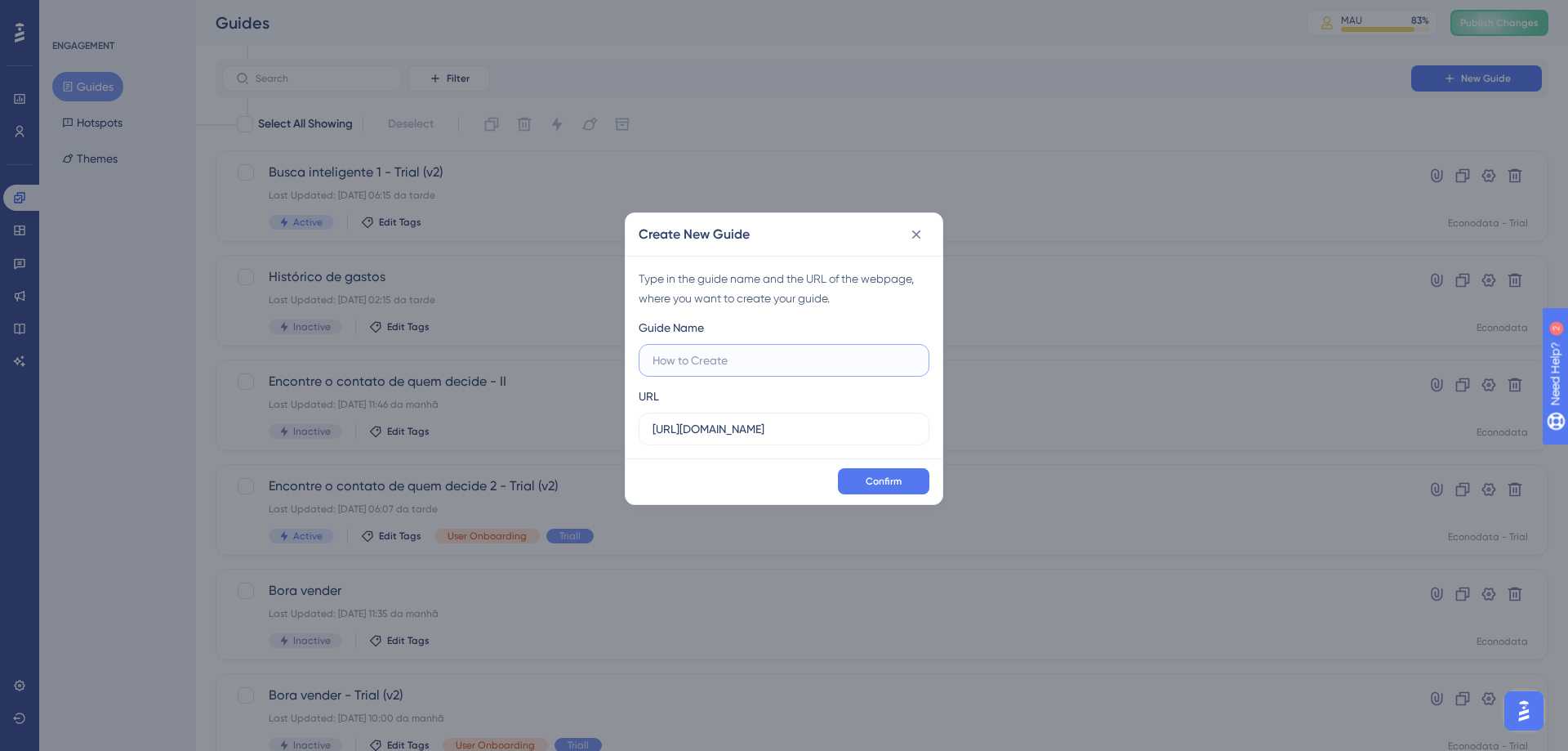 click at bounding box center (784, 360) 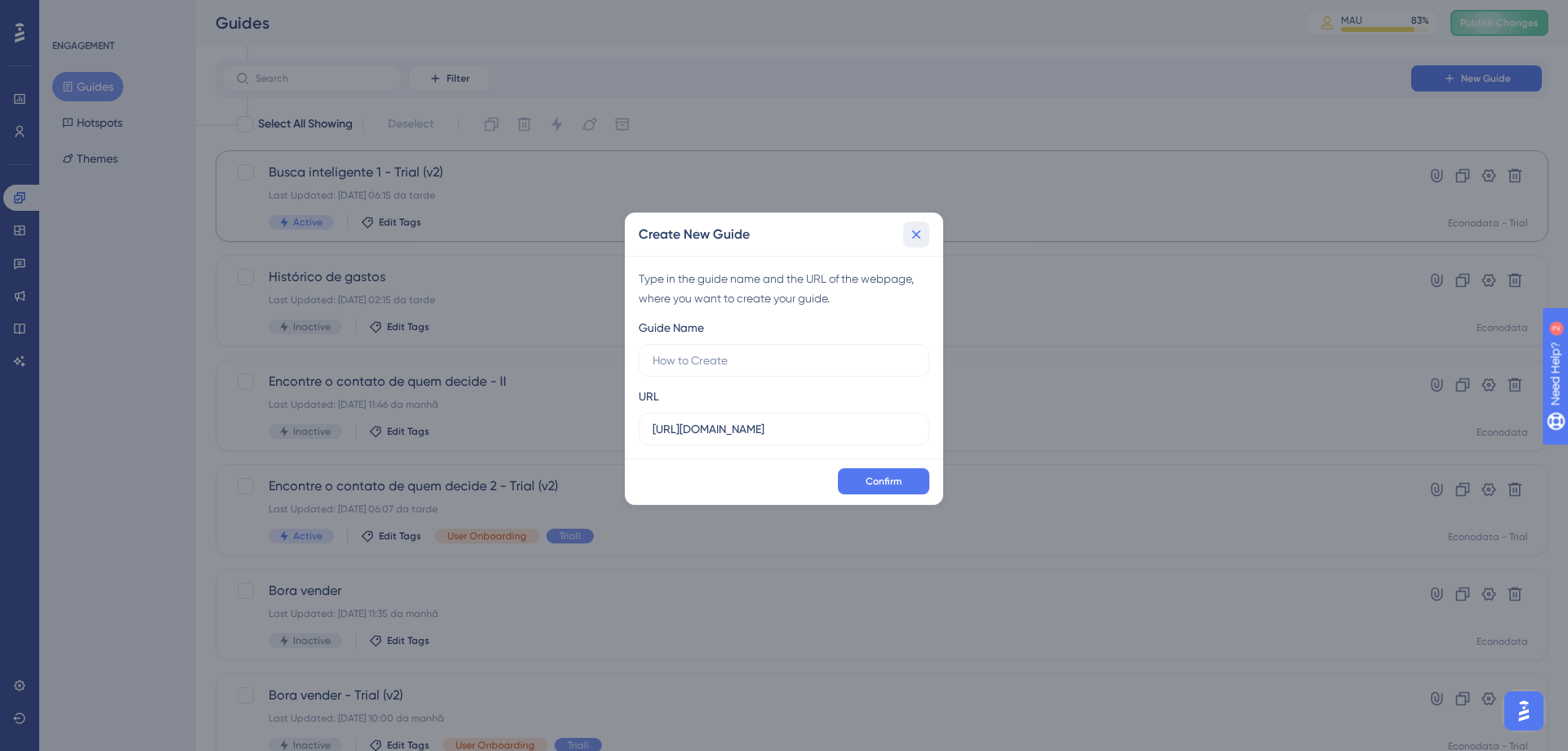 click 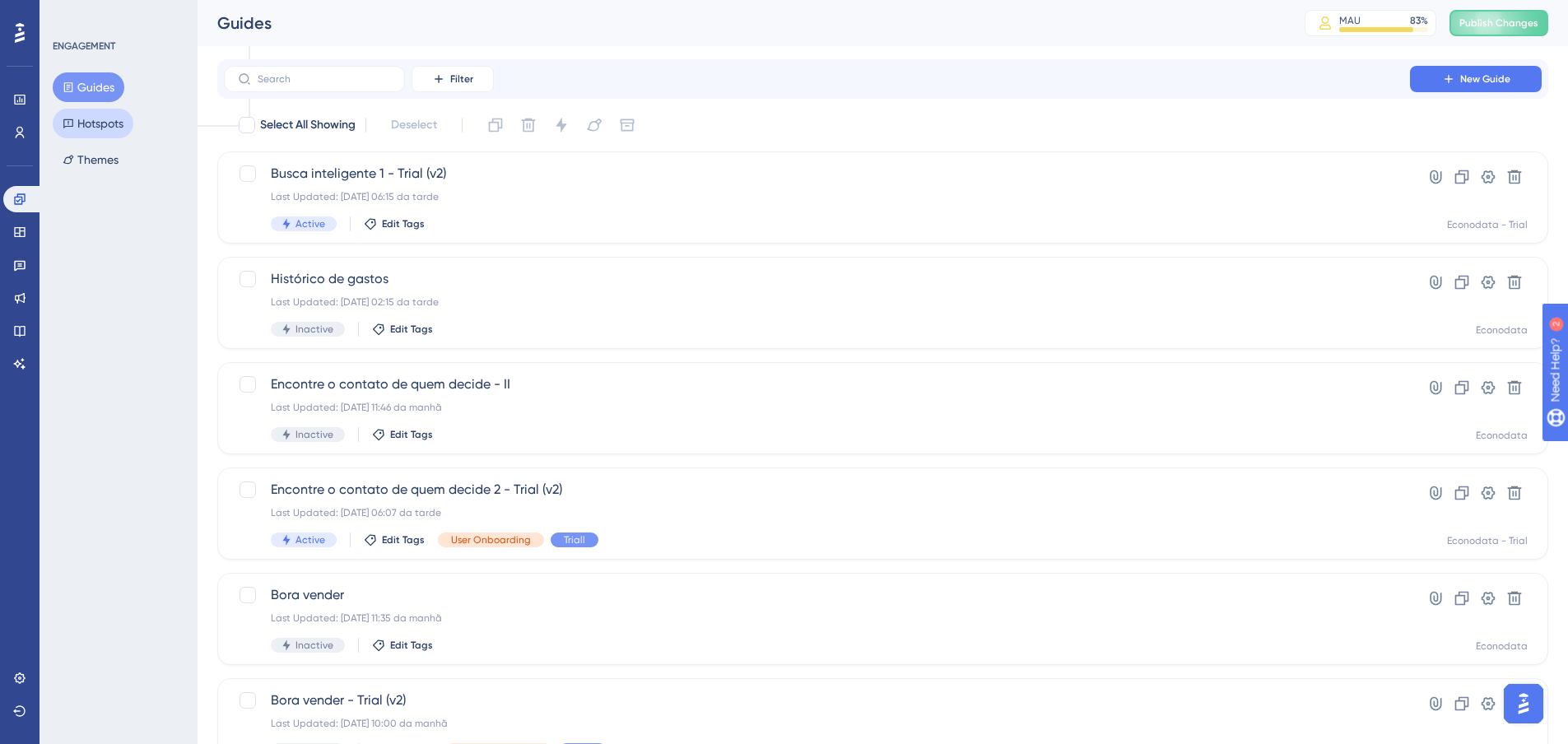 click on "Hotspots" at bounding box center [93, 123] 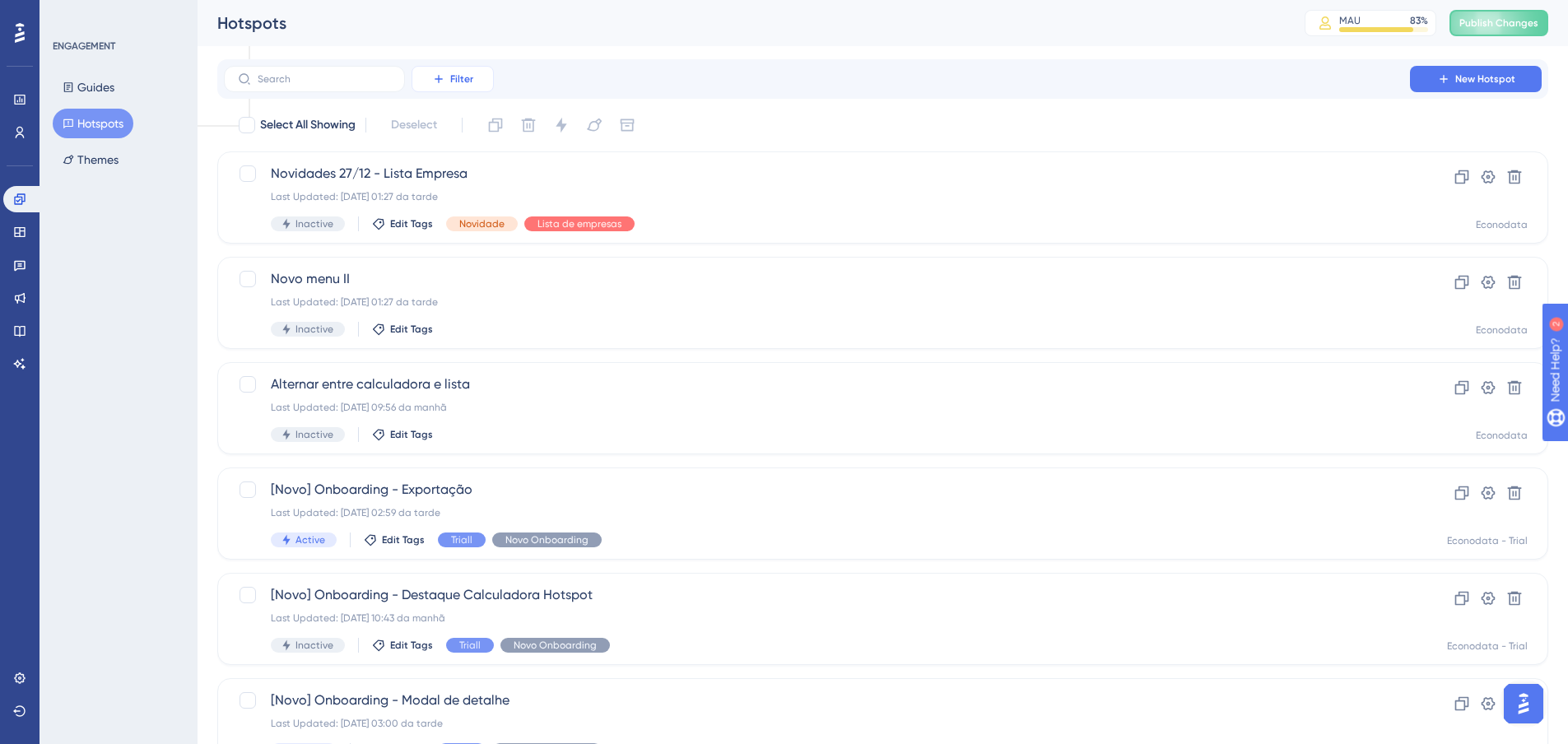 click on "Filter" at bounding box center [462, 79] 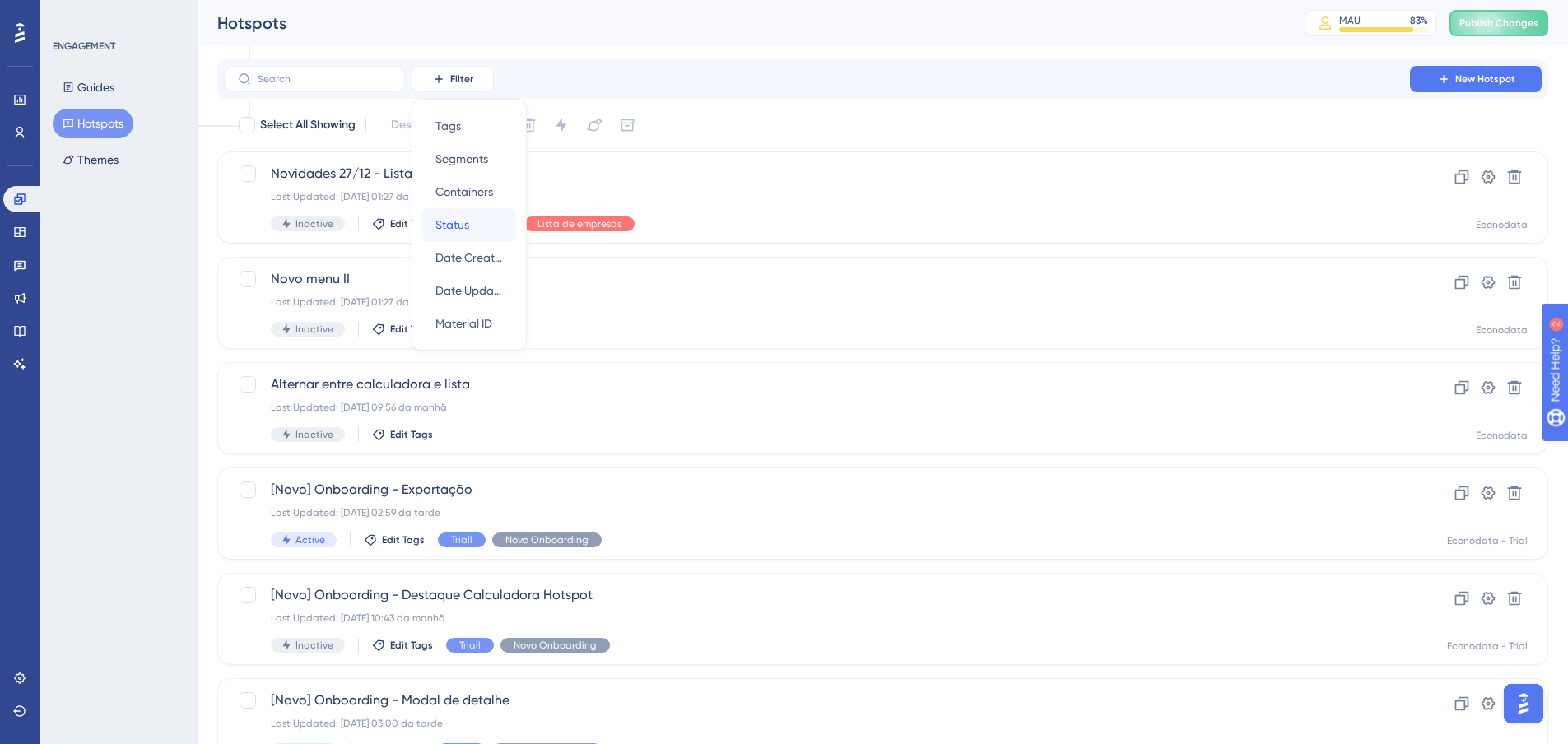 click on "Status Status" at bounding box center [469, 225] 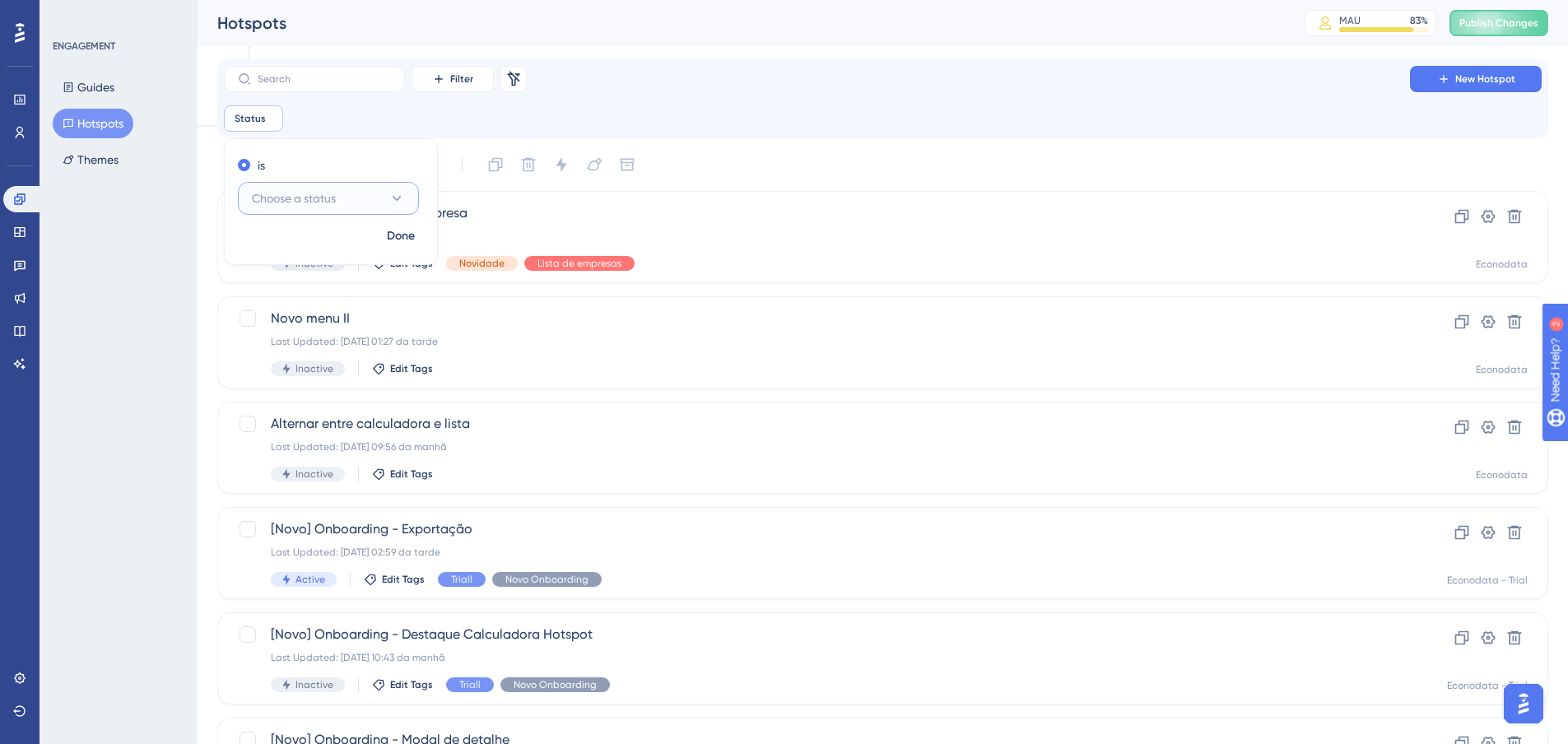 click on "Choose a status" at bounding box center [294, 198] 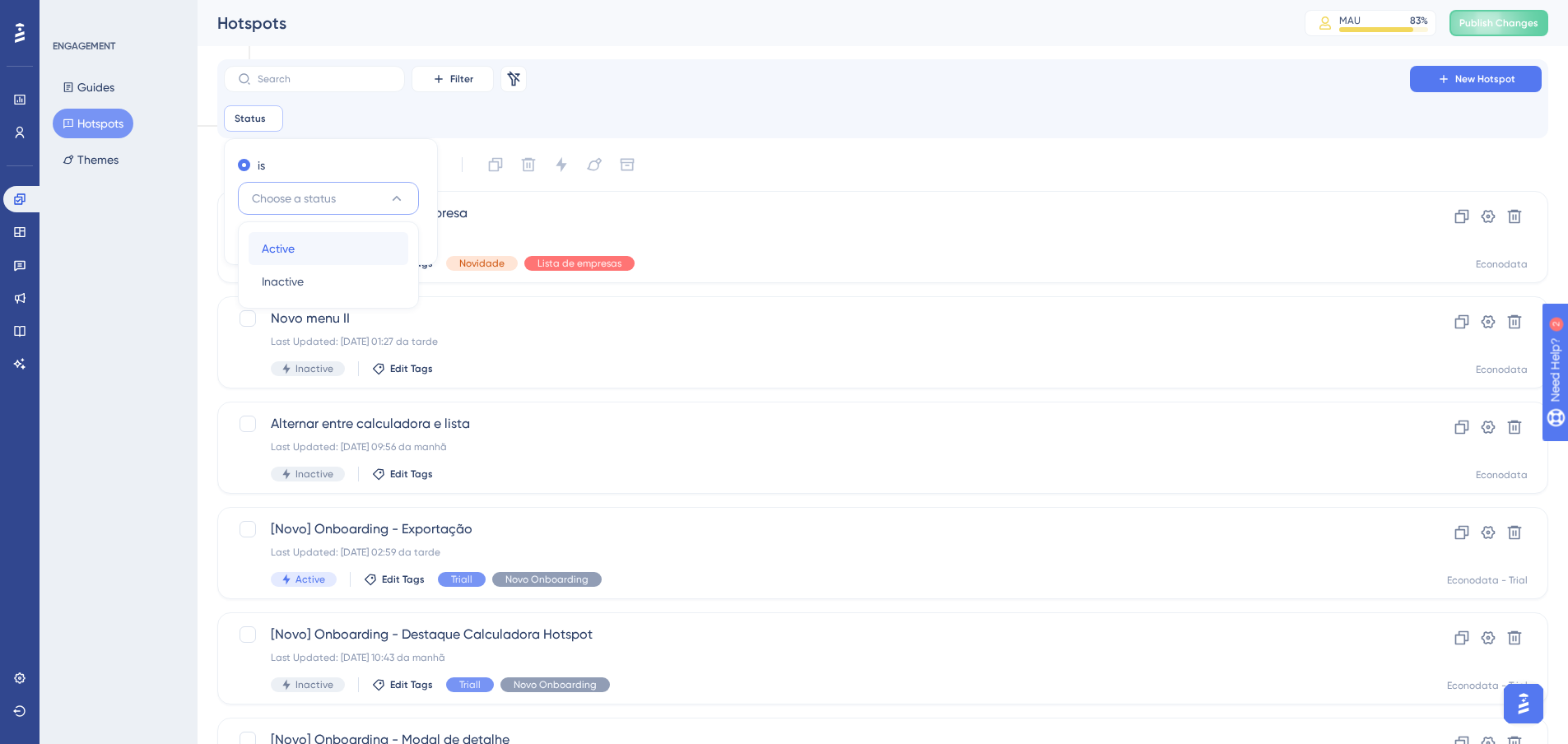 click on "Active Active" at bounding box center [328, 249] 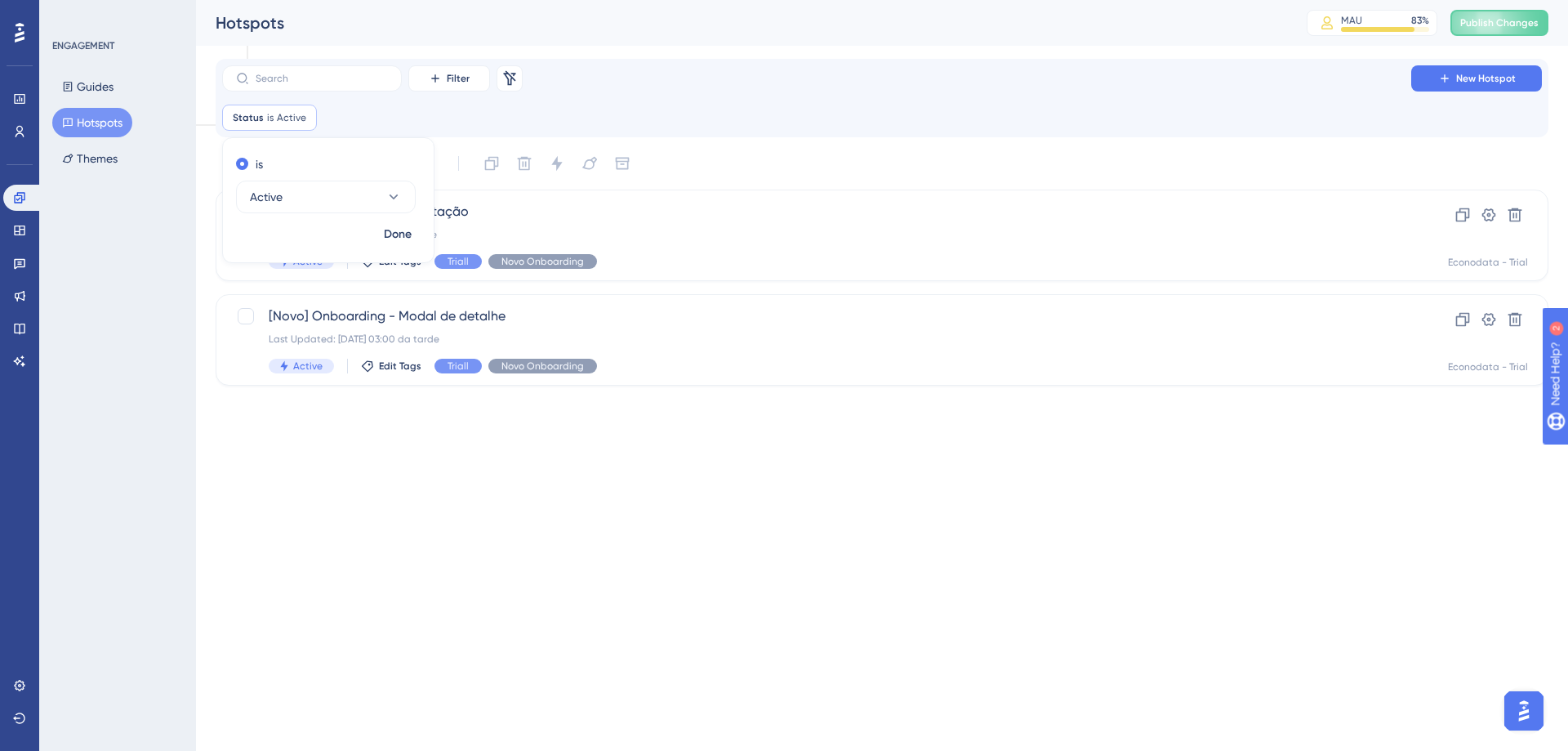 click on "Performance Users Engagement Widgets Feedback Product Updates Knowledge Base AI Assistant Settings Logout ENGAGEMENT Guides Hotspots Themes Hotspots MAU 83 % Click to see add-on and upgrade options Publish Changes Filter Remove Filters New Hotspot Status is Active Active Remove is Active Done Select All Showing Deselect [Novo] Onboarding - Exportação Last Updated: 06.09.2024 02:59 da tarde Active Edit Tags Triall Novo Onboarding Clone Settings Delete Econodata - Trial [Novo] Onboarding - Modal de detalhe Last Updated: 06.09.2024 03:00 da tarde Active Edit Tags Triall Novo Onboarding Clone Settings Delete Econodata - Trial
48" at bounding box center [784, 102] 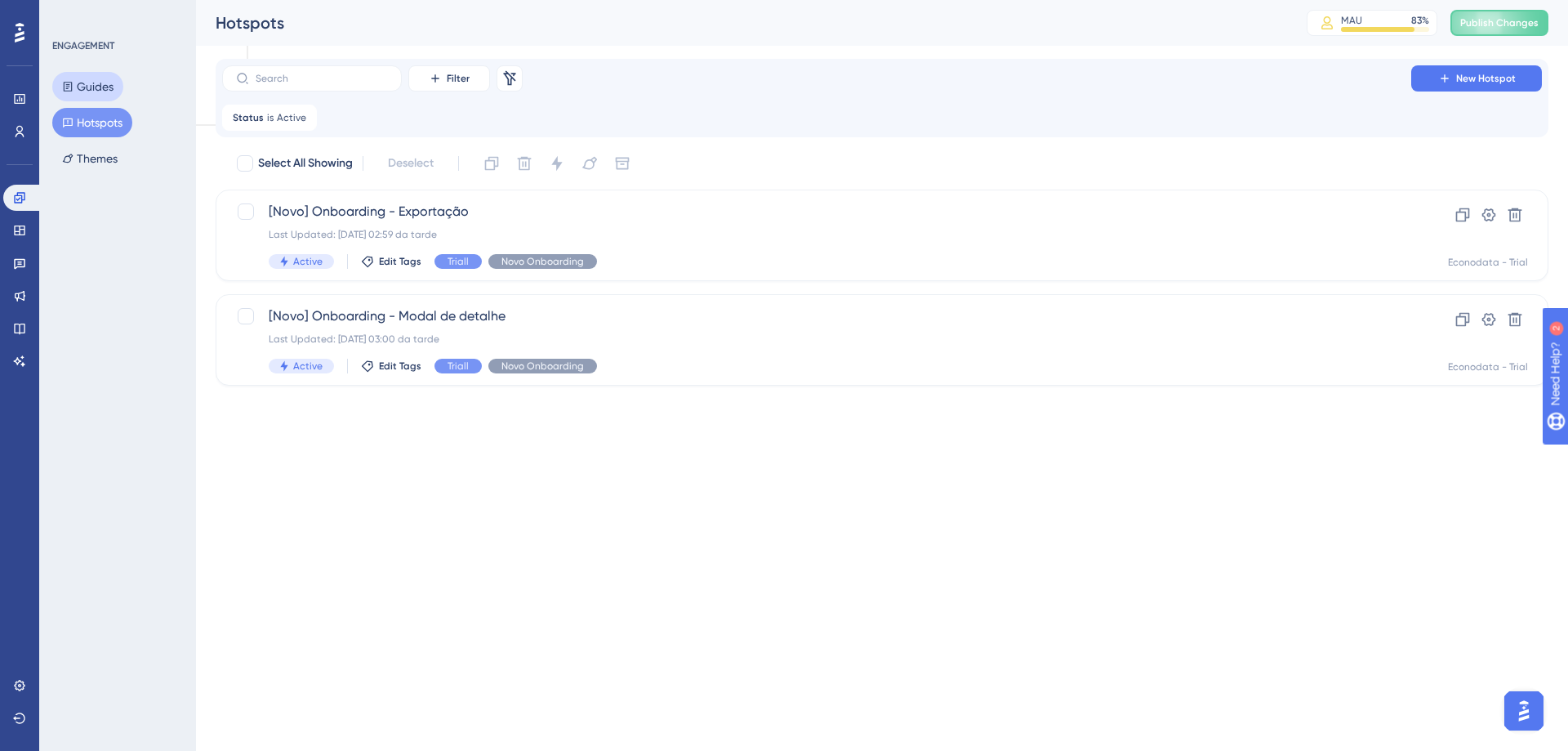 click on "Guides" at bounding box center (87, 87) 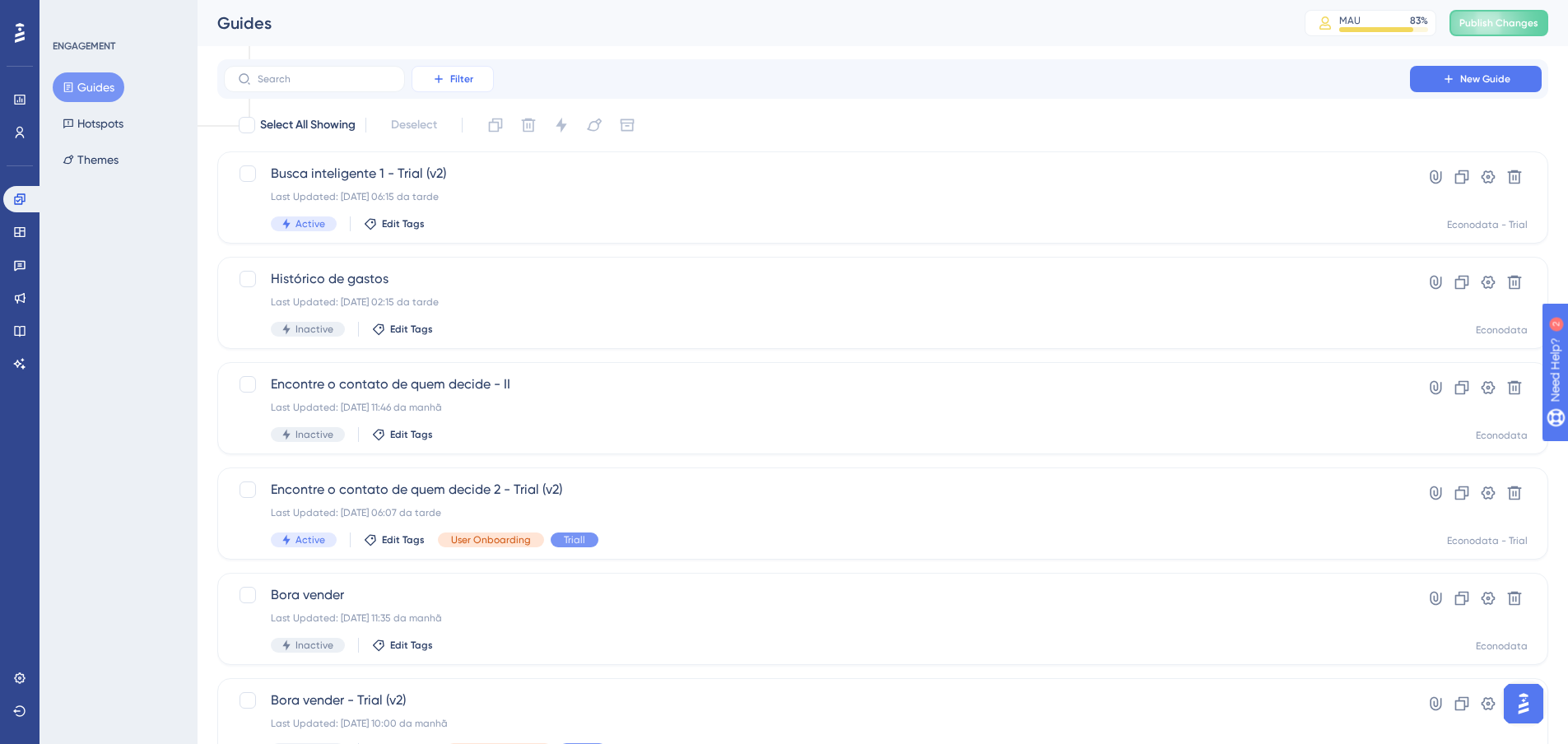 click on "Filter" at bounding box center [453, 79] 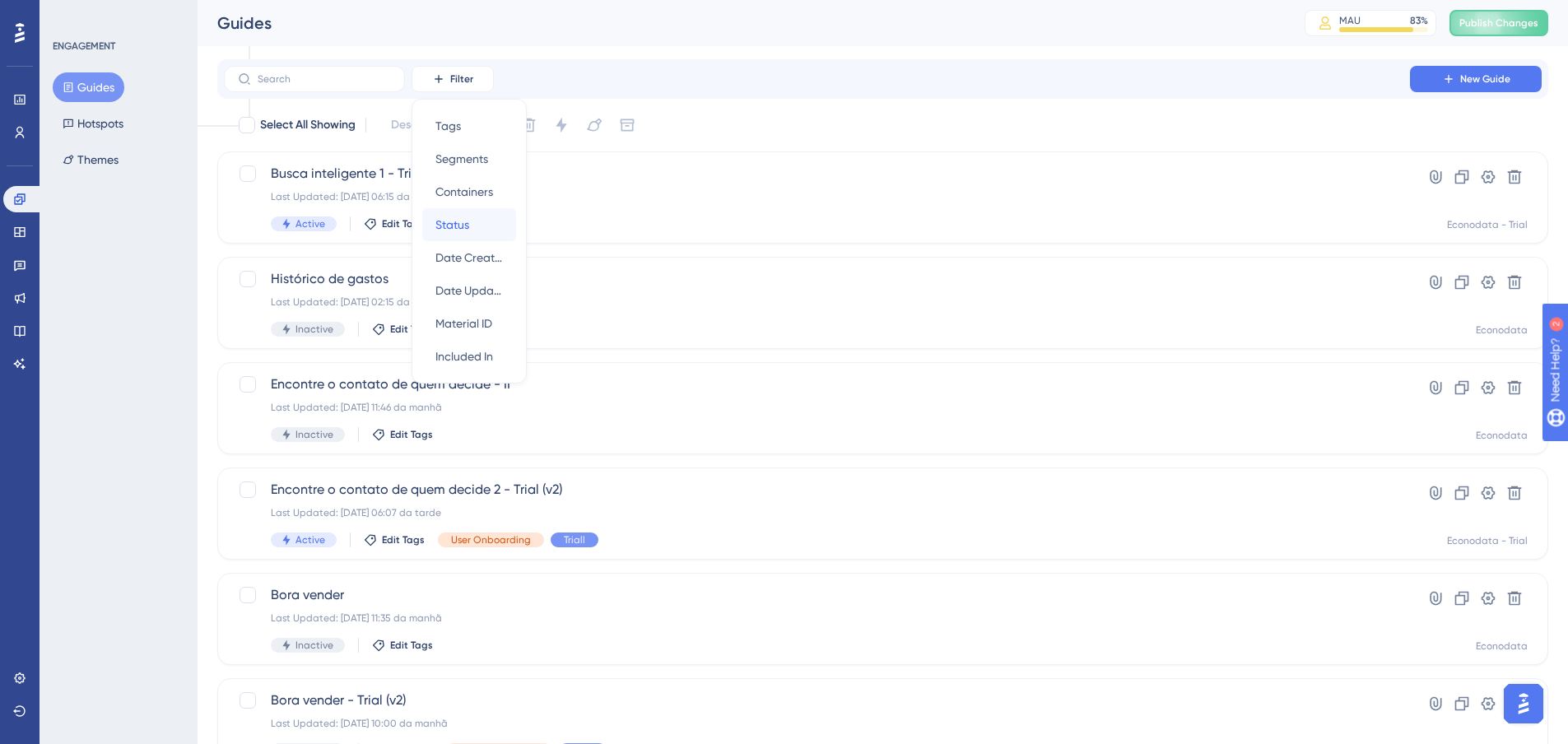 click on "Status Status" at bounding box center [469, 225] 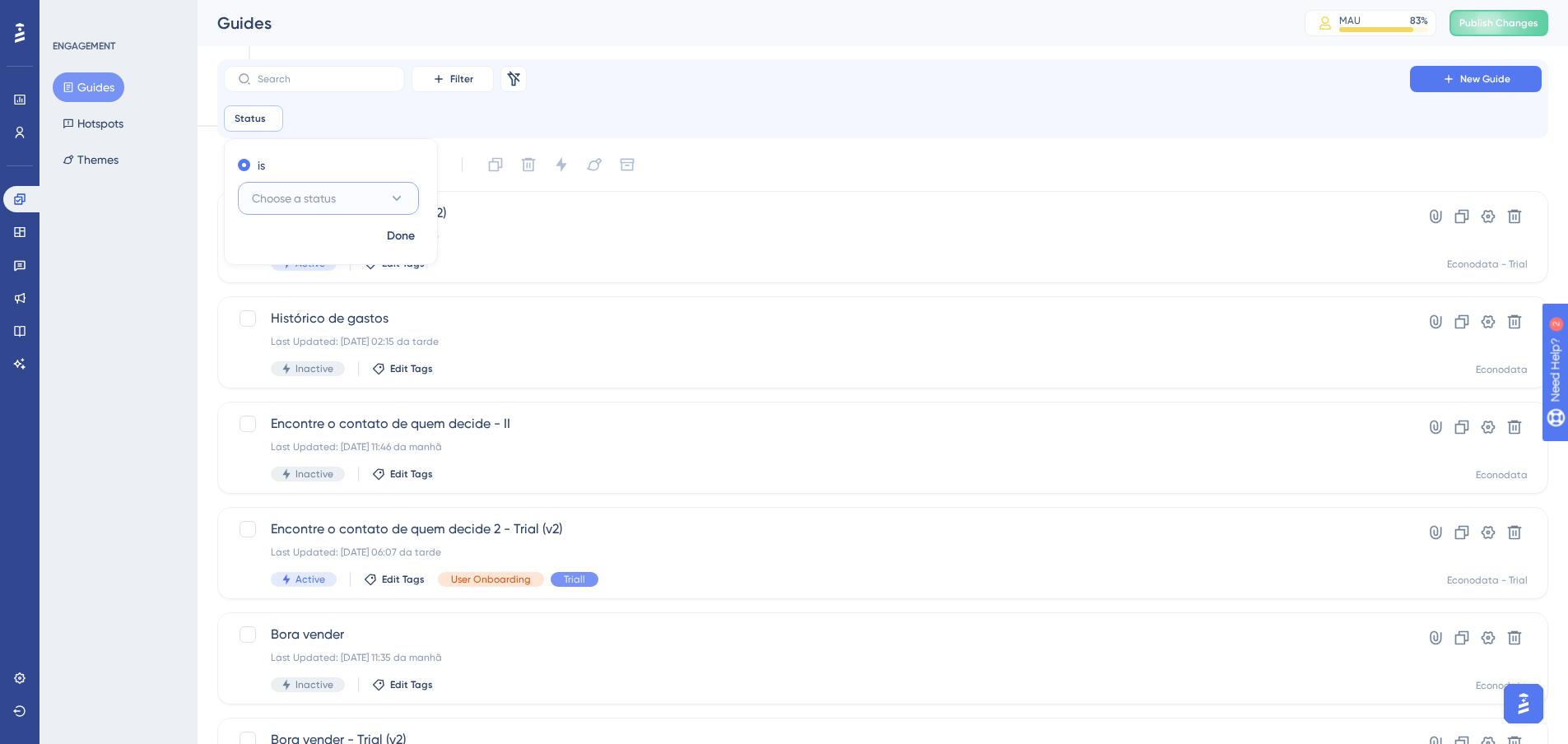 click on "Choose a status" at bounding box center [294, 198] 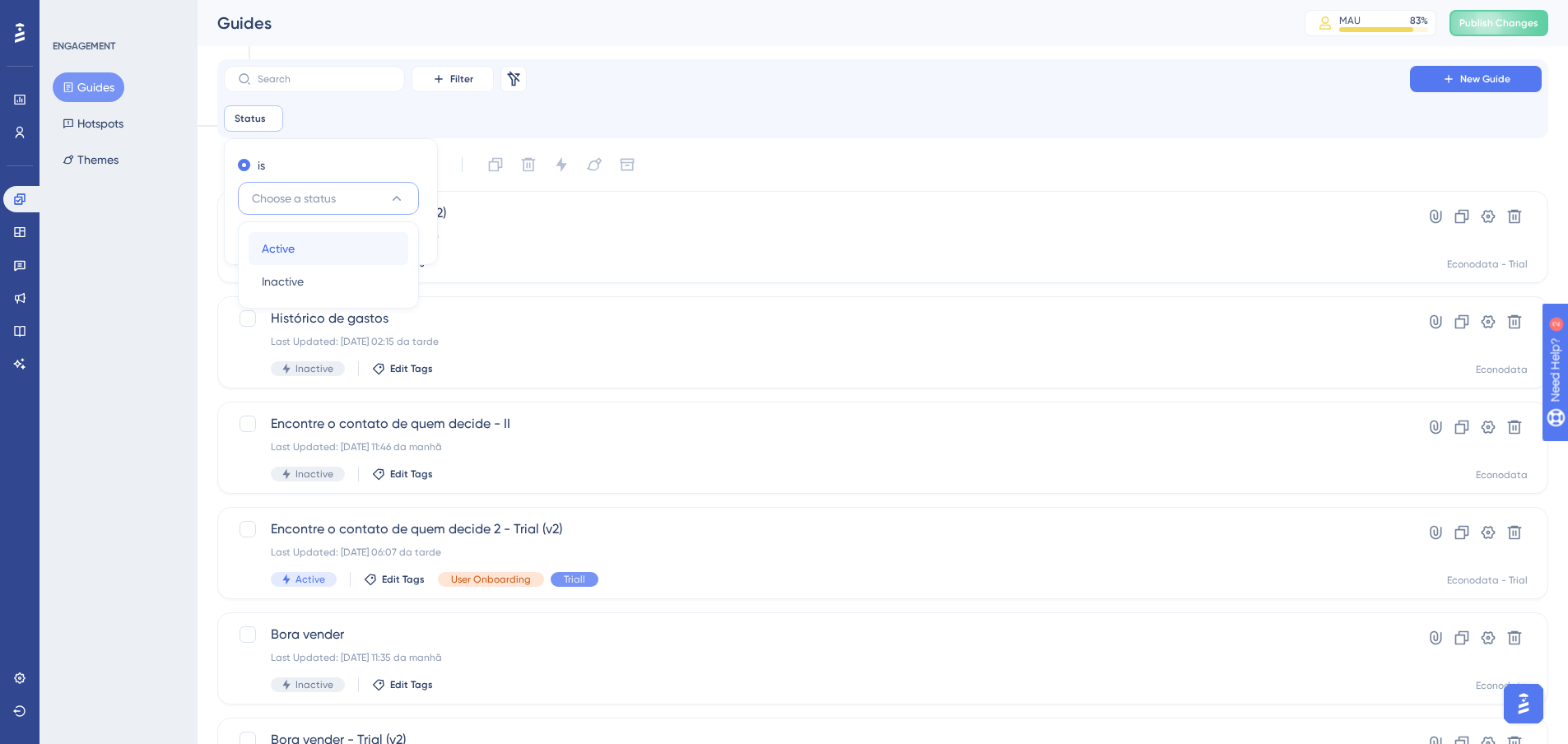 click on "Active Active" at bounding box center (328, 249) 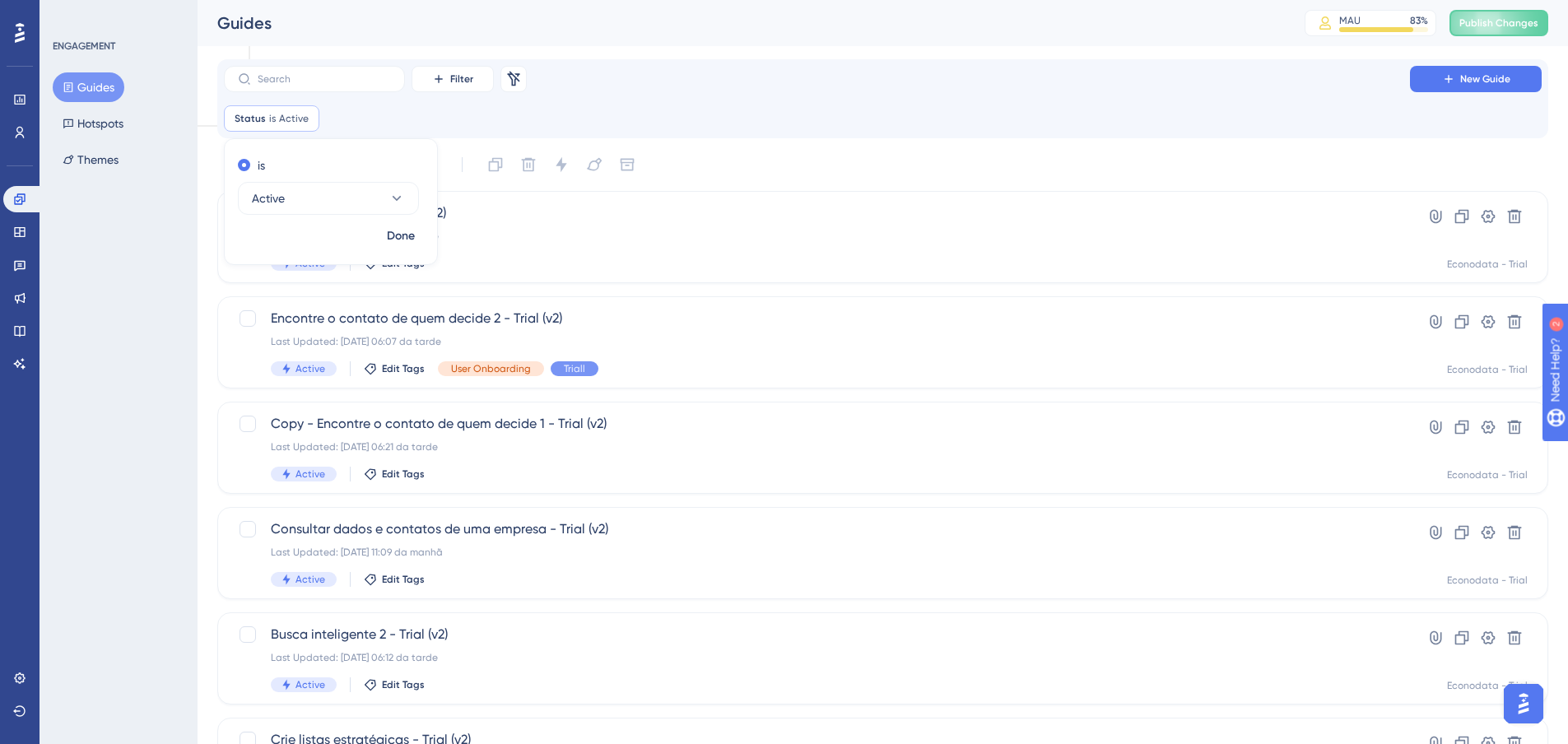 click on "Filter Remove Filters New Guide" at bounding box center (882, 79) 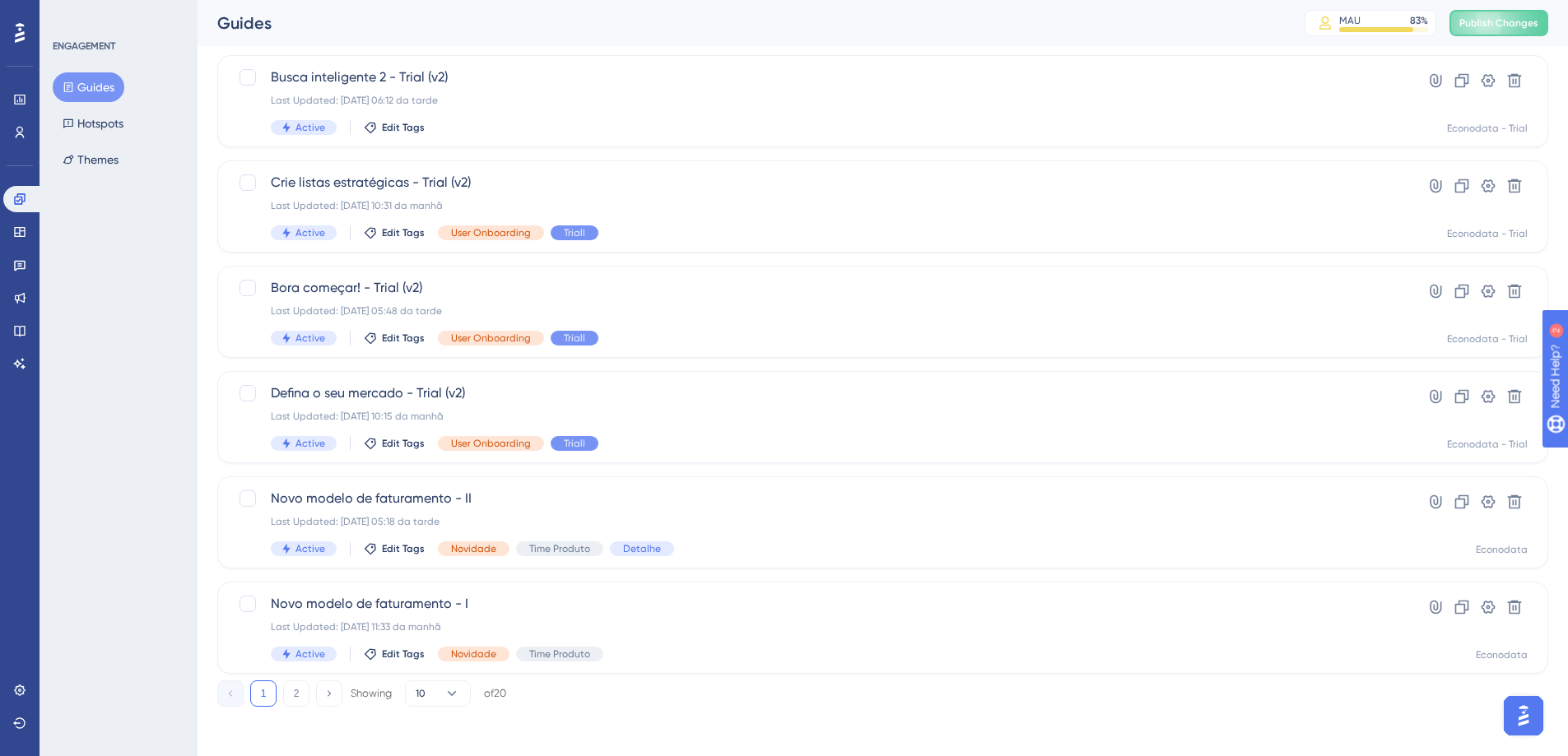 scroll, scrollTop: 560, scrollLeft: 0, axis: vertical 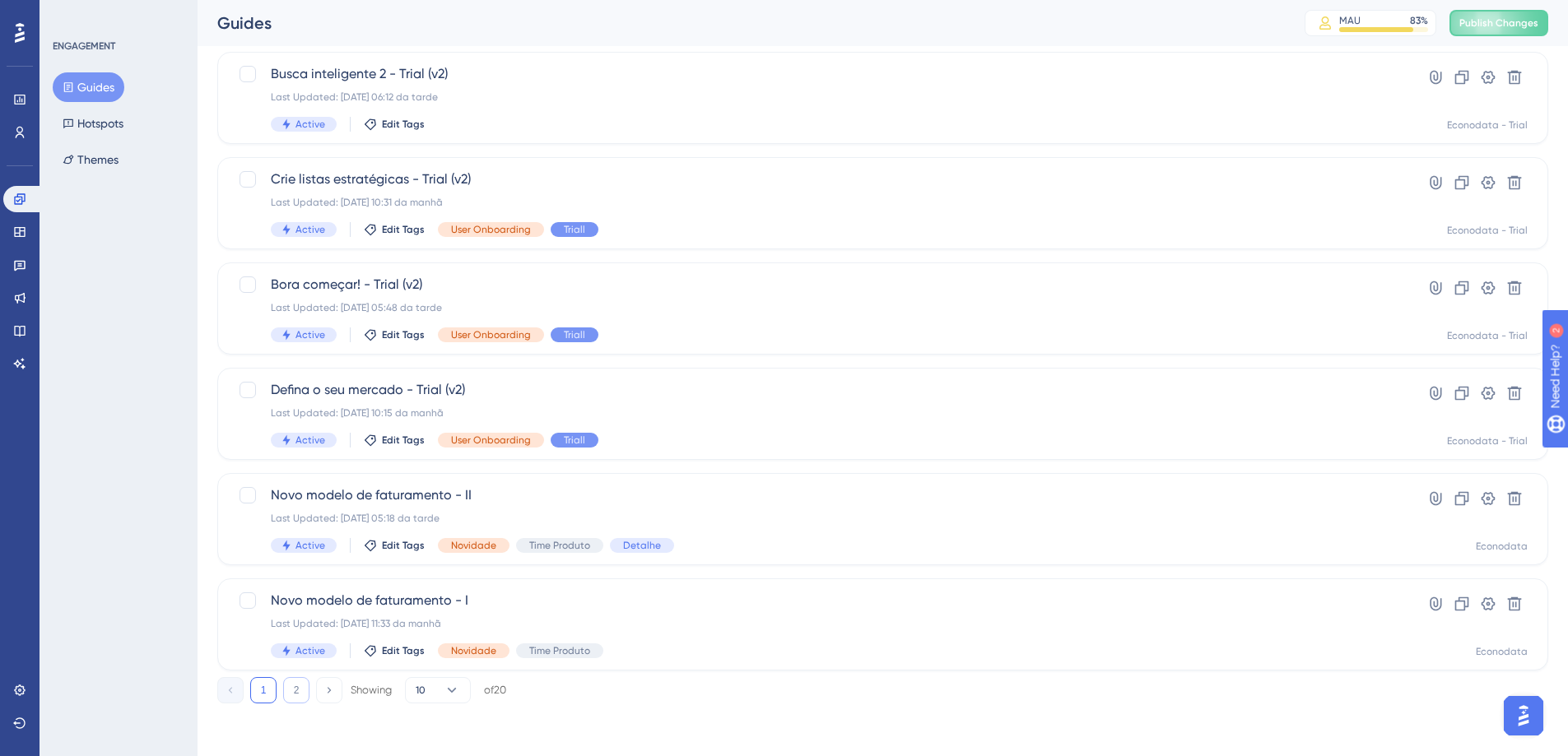 click on "2" at bounding box center [296, 690] 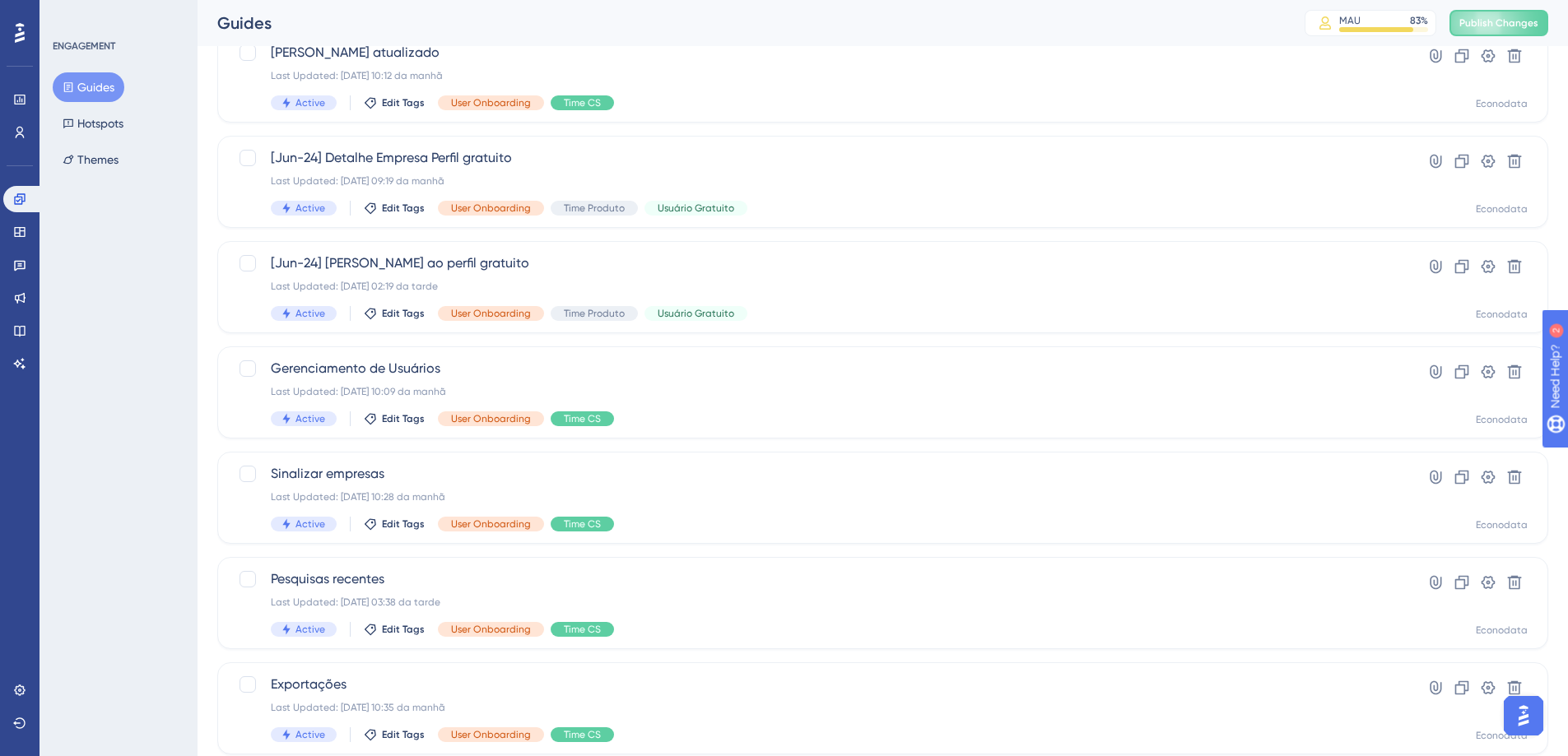 scroll, scrollTop: 560, scrollLeft: 0, axis: vertical 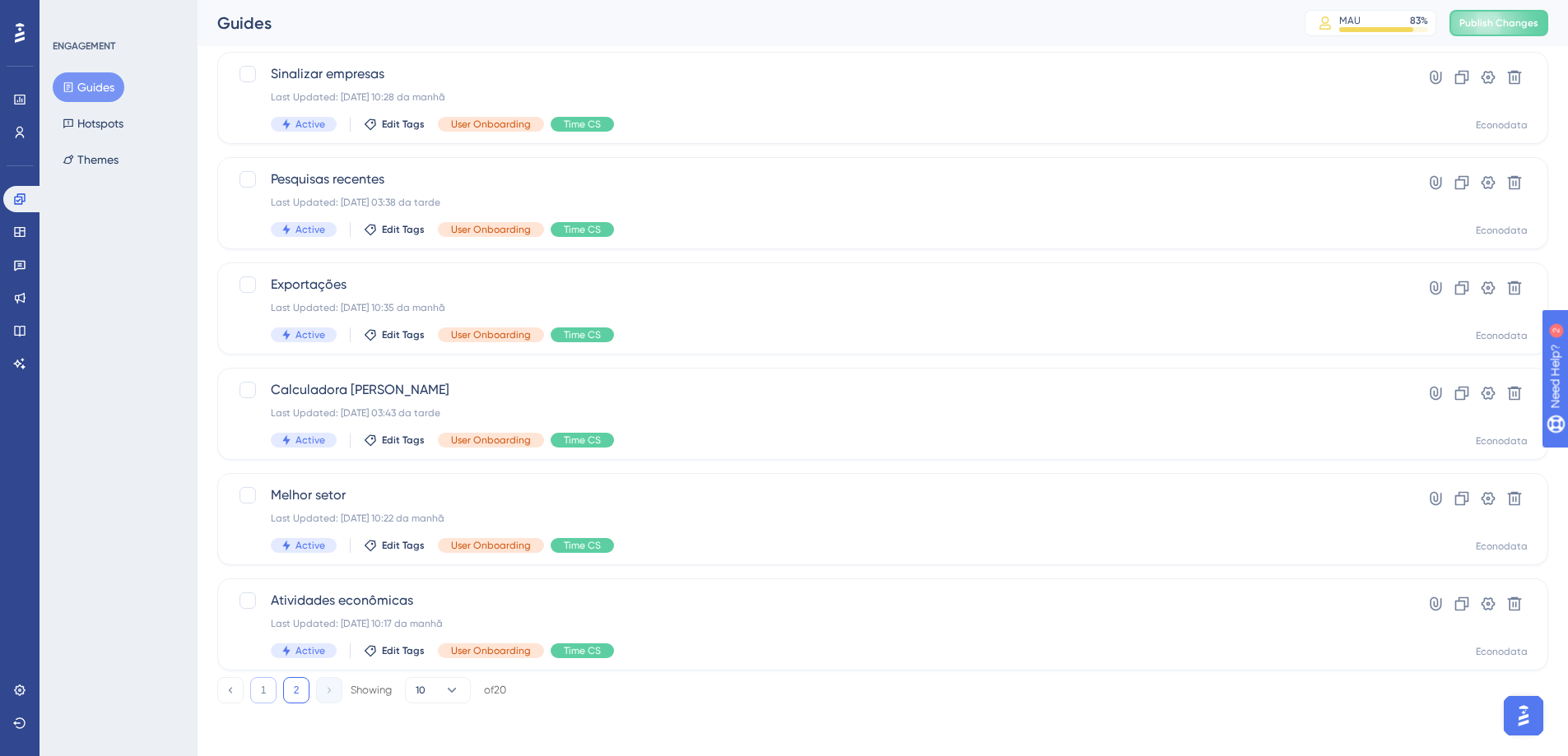 click on "1" at bounding box center (263, 690) 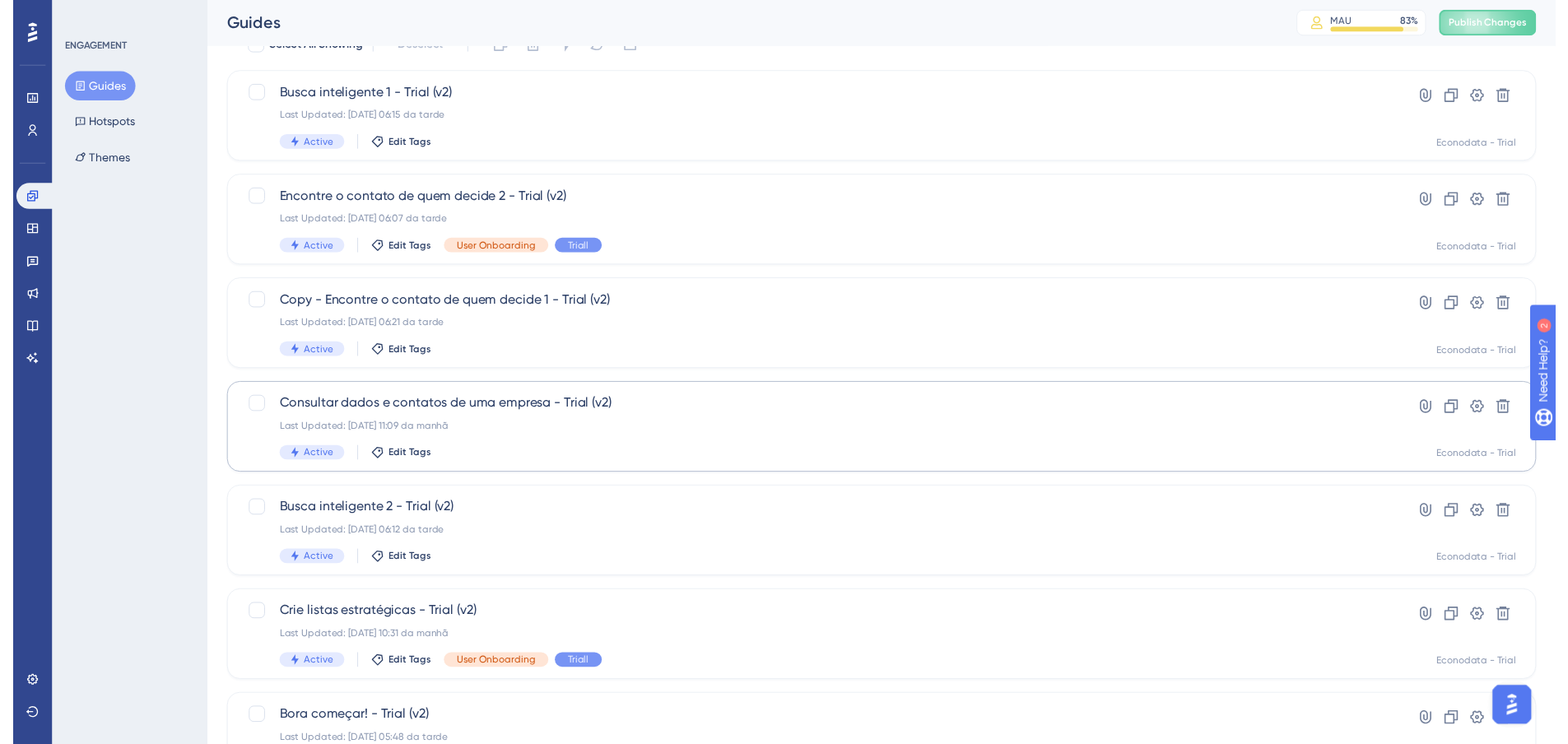 scroll, scrollTop: 0, scrollLeft: 0, axis: both 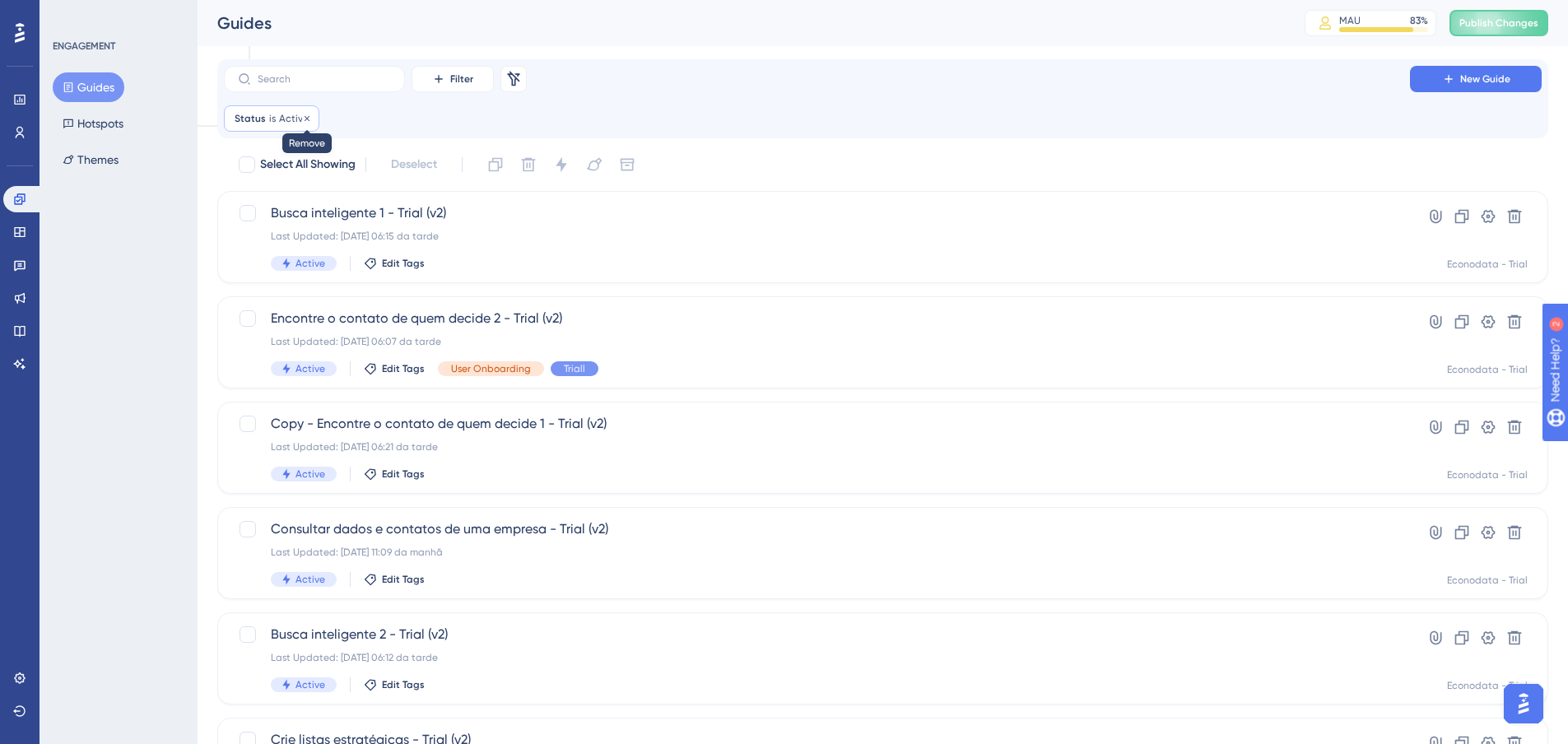 click 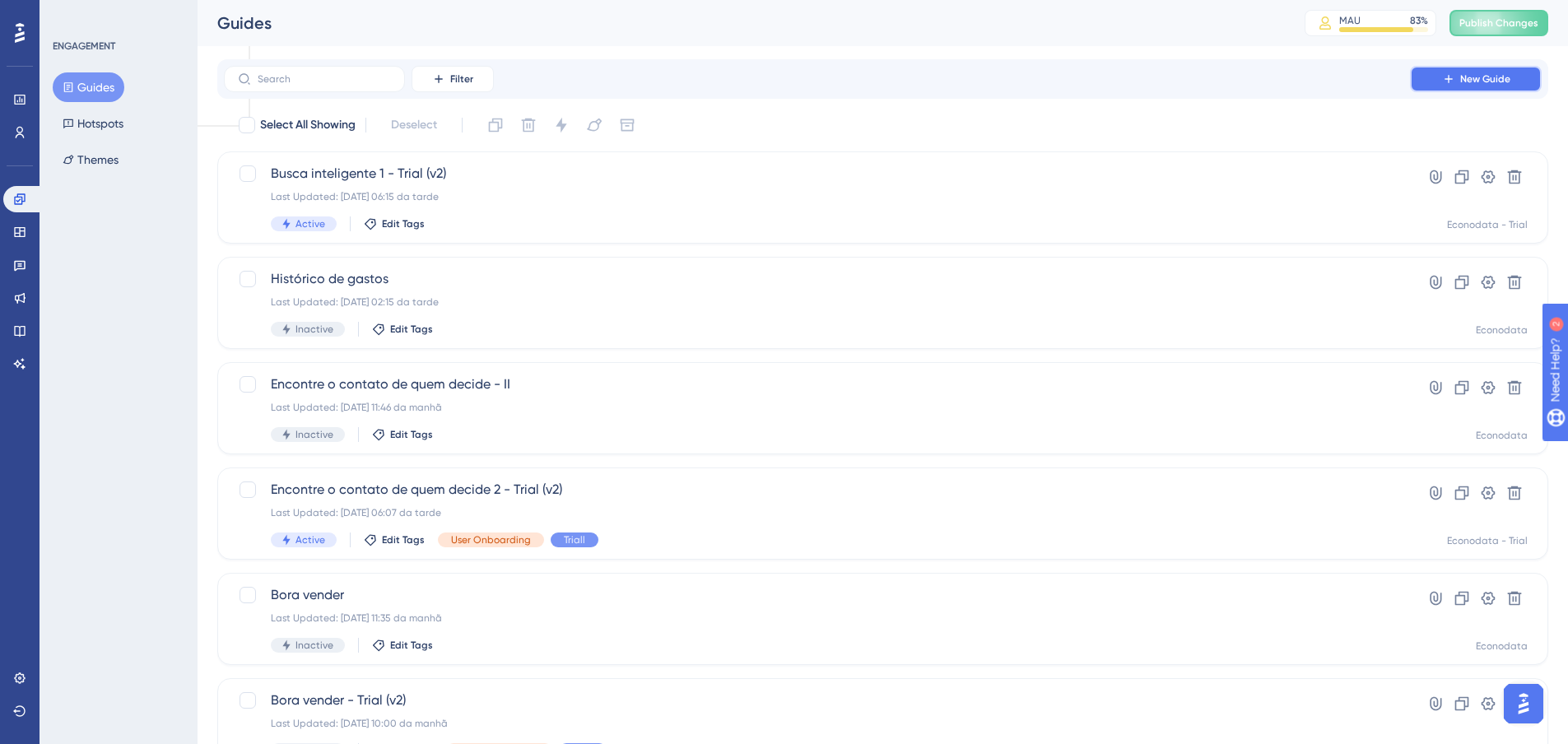 click on "New Guide" at bounding box center (1476, 79) 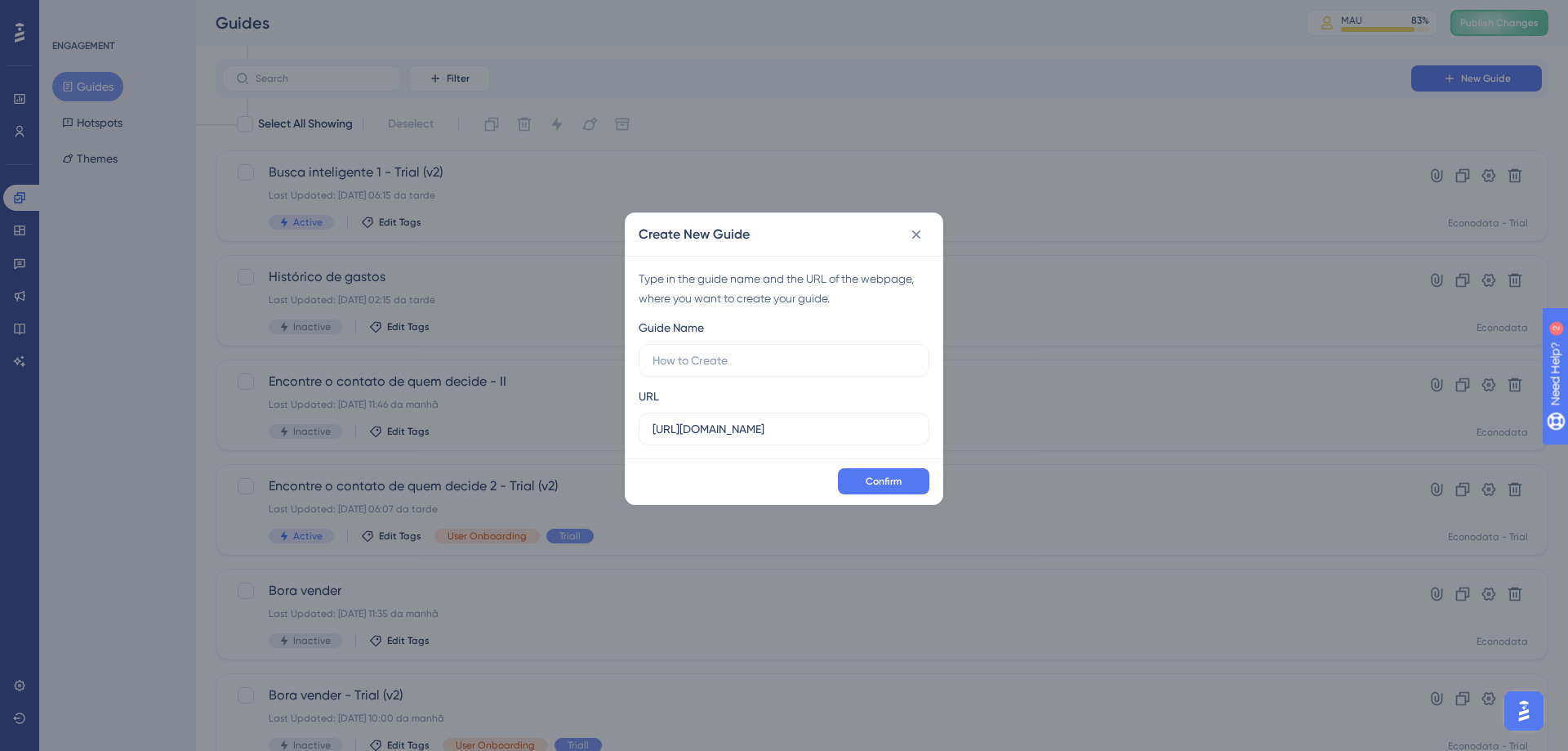 click on "Create New Guide Type in the guide name and the URL of the webpage, where you want to create your guide. Guide Name URL https://plat.econodata.com.br Confirm" at bounding box center [784, 375] 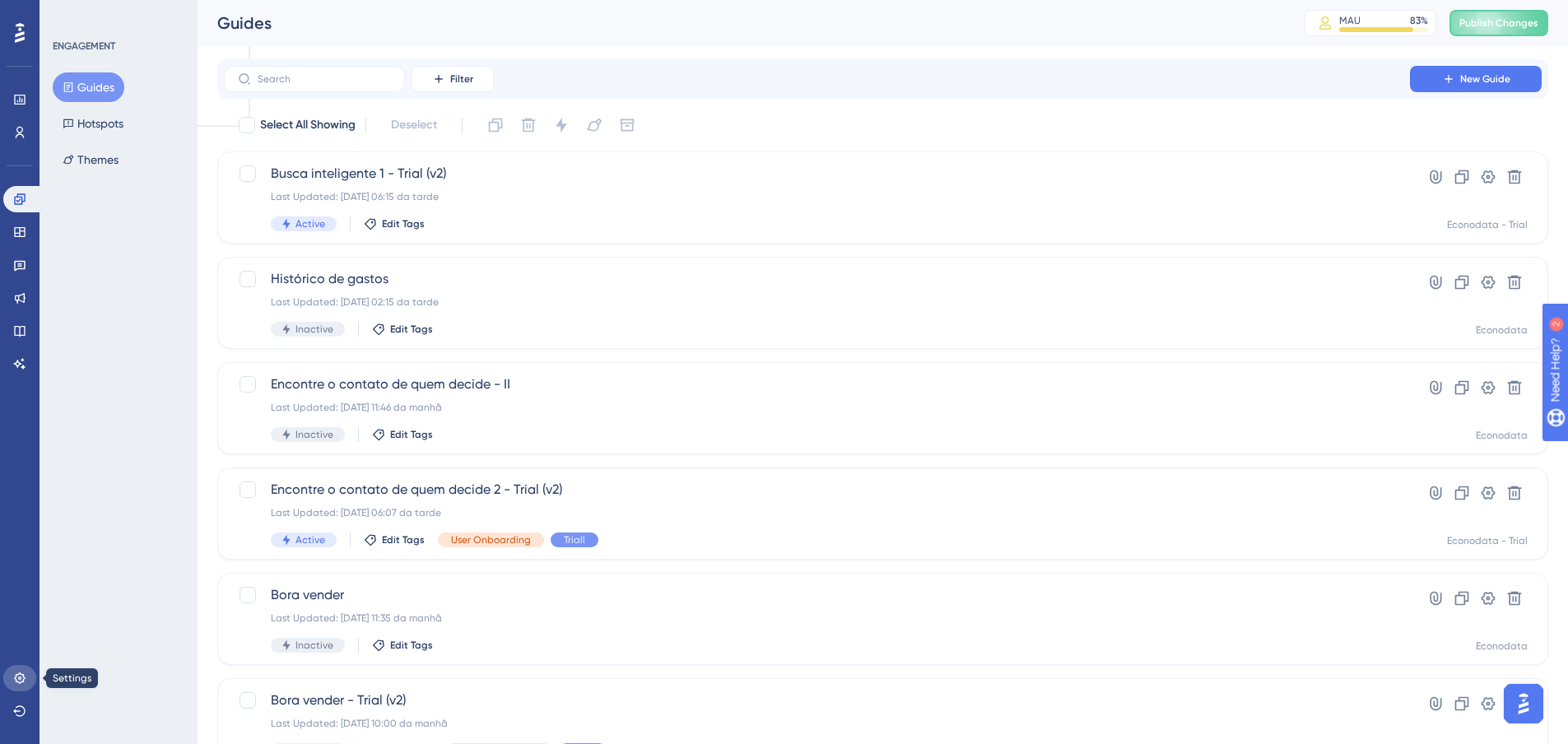 click 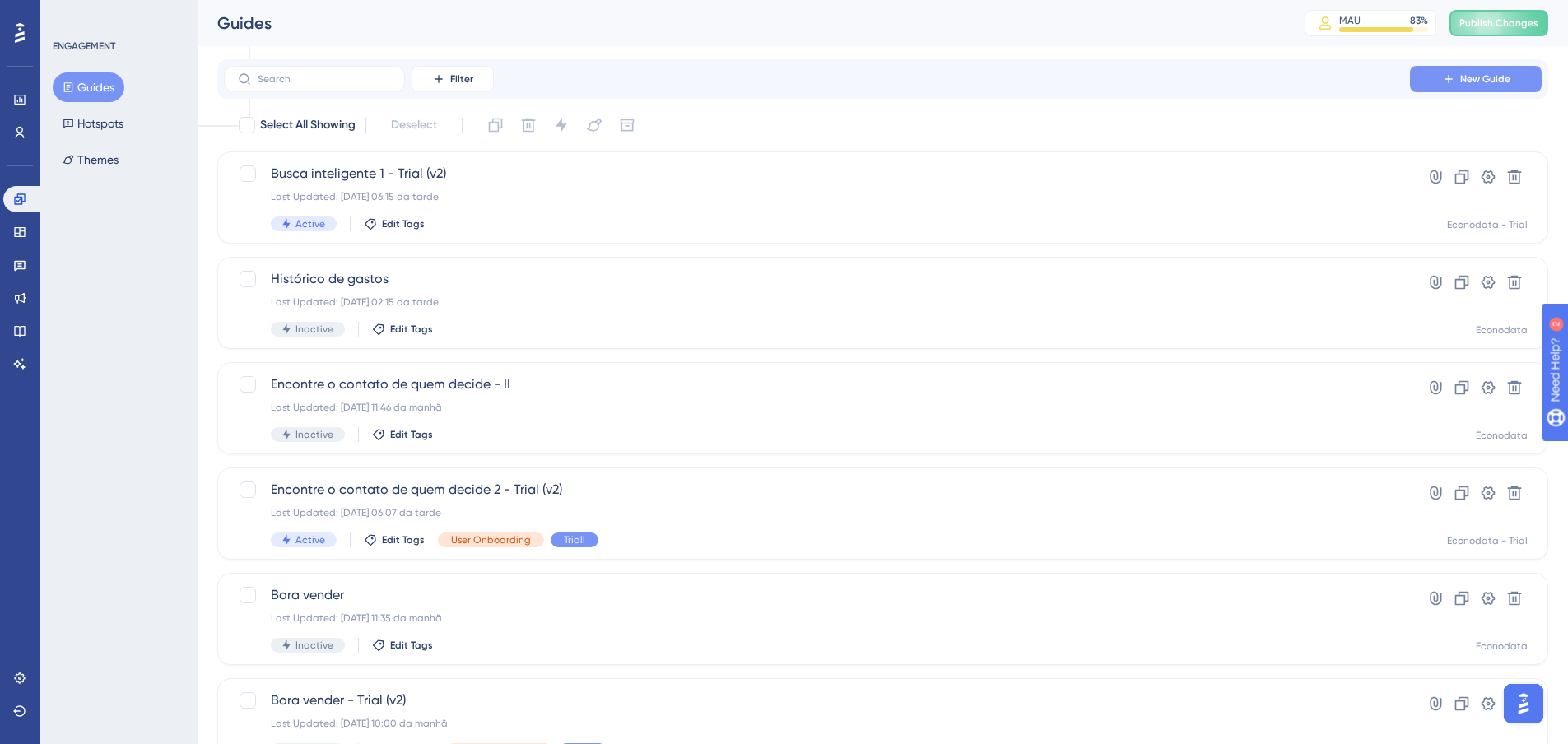 click on "New Guide" at bounding box center (1476, 79) 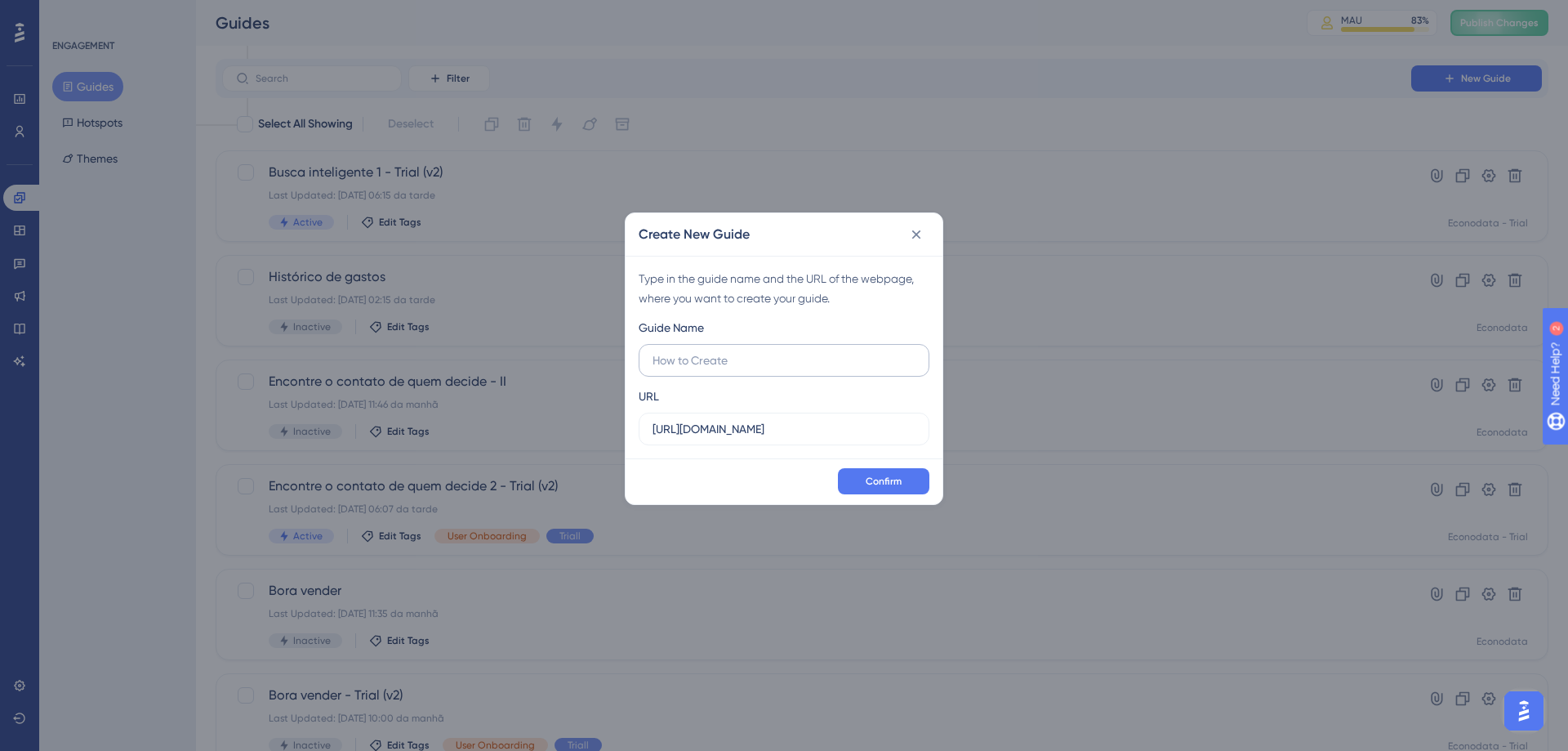 click at bounding box center (784, 360) 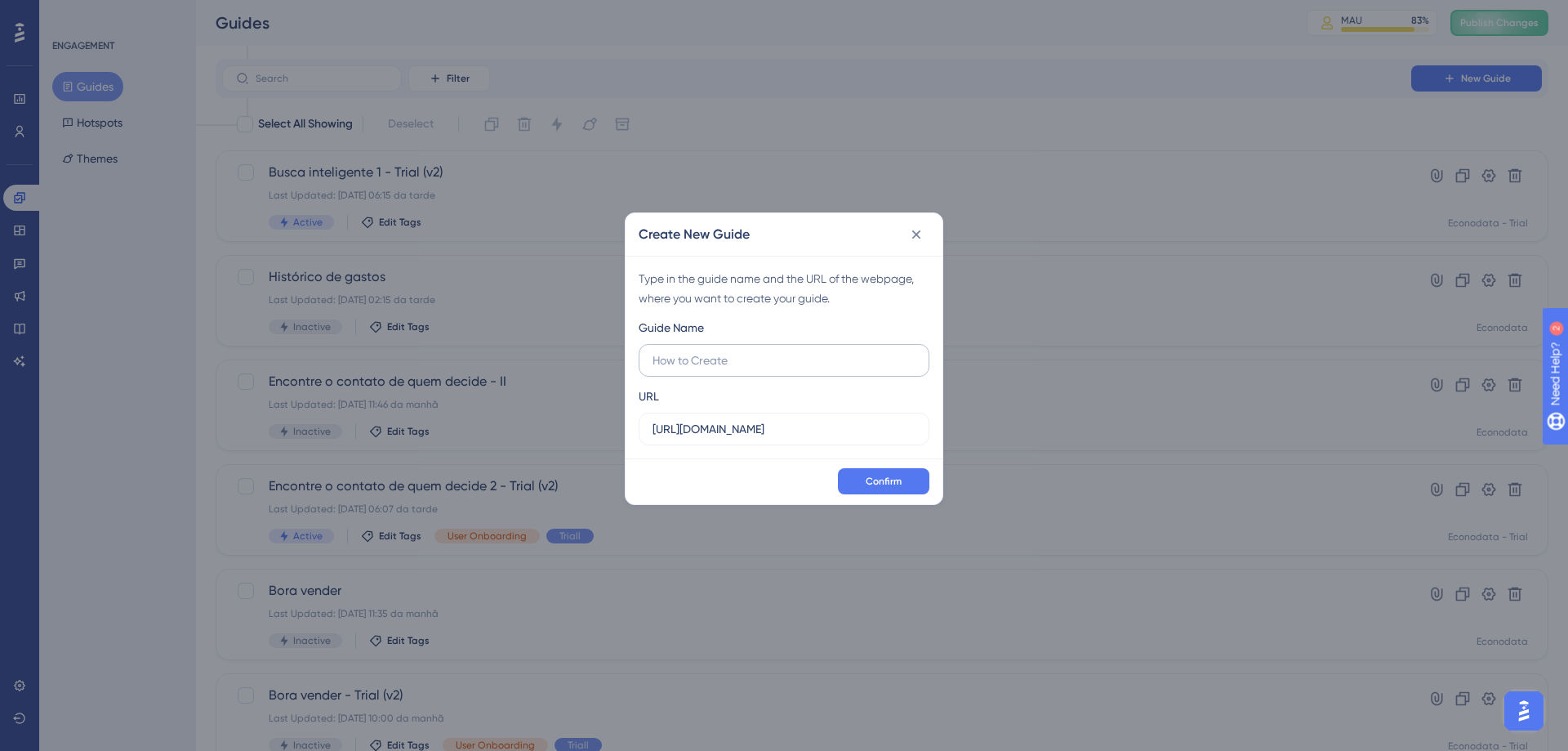 click at bounding box center [784, 360] 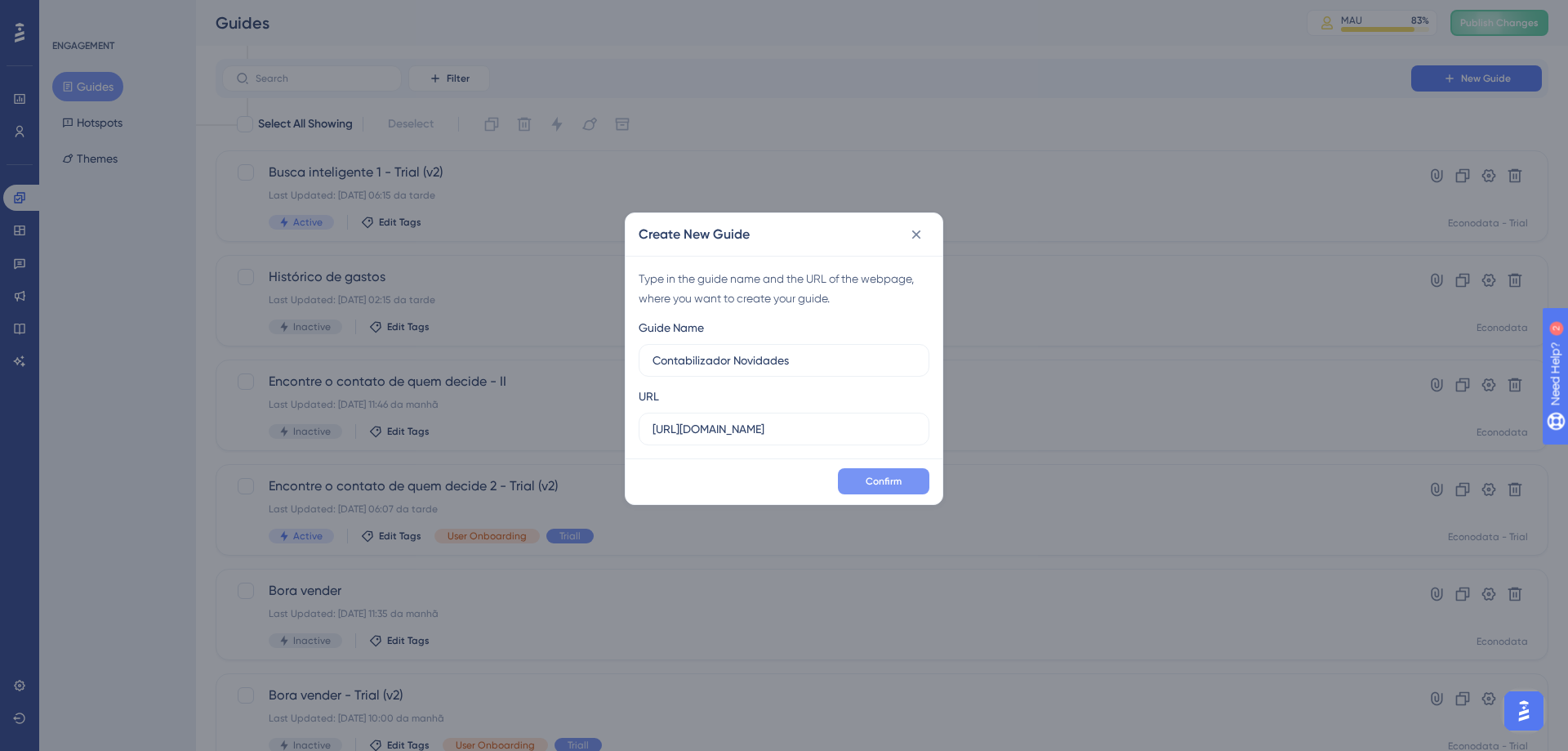 type on "Contabilizador Novidades" 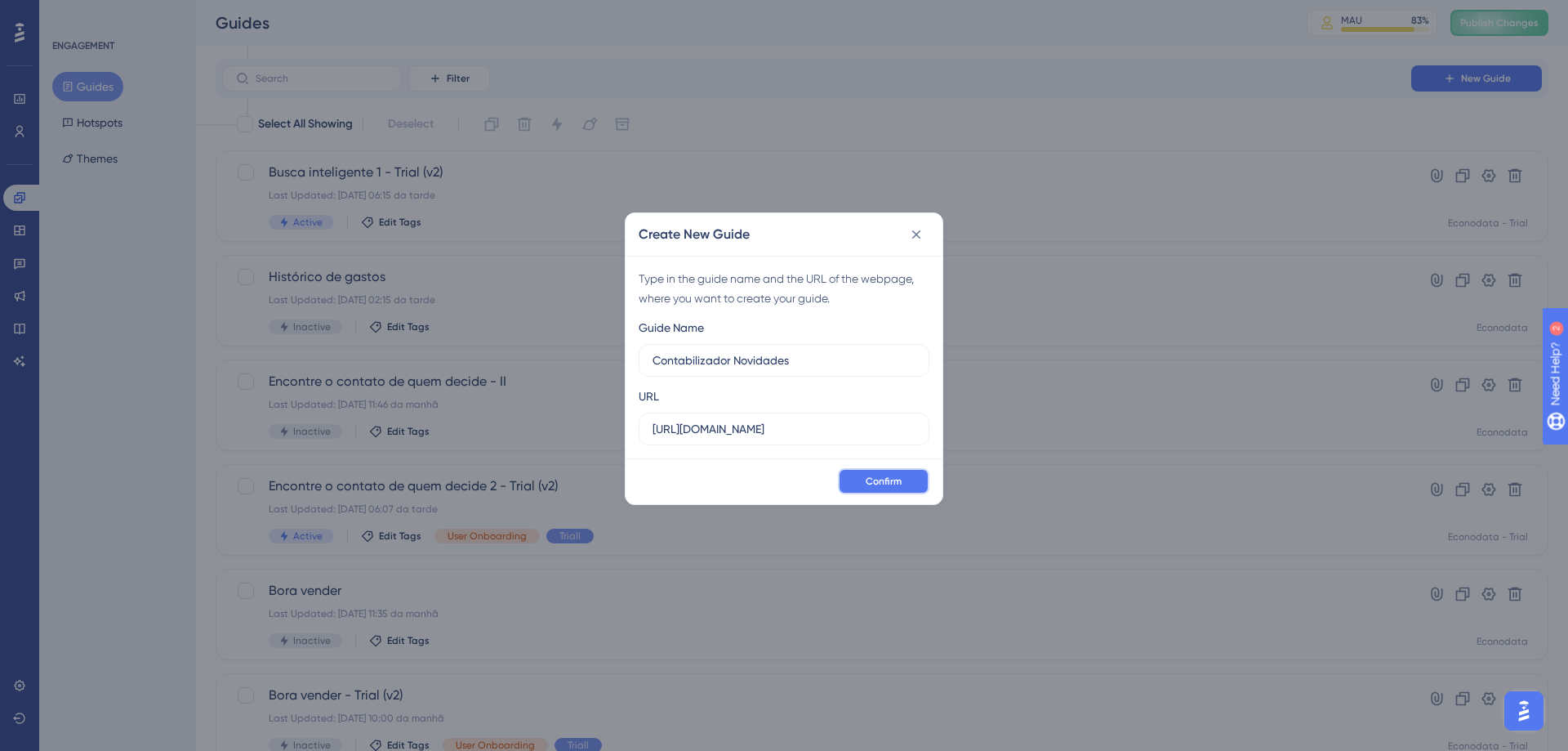 click on "Confirm" at bounding box center [884, 481] 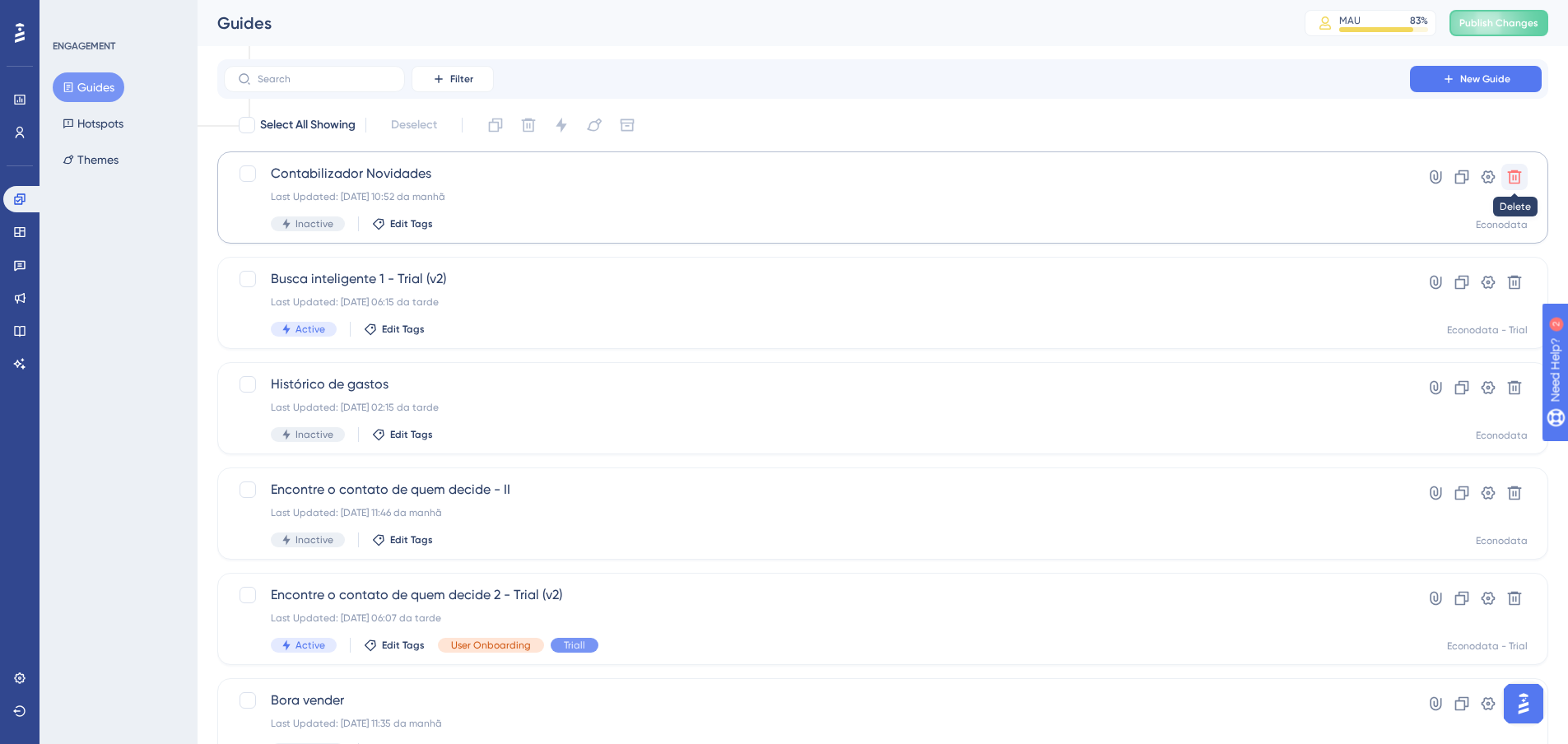 click 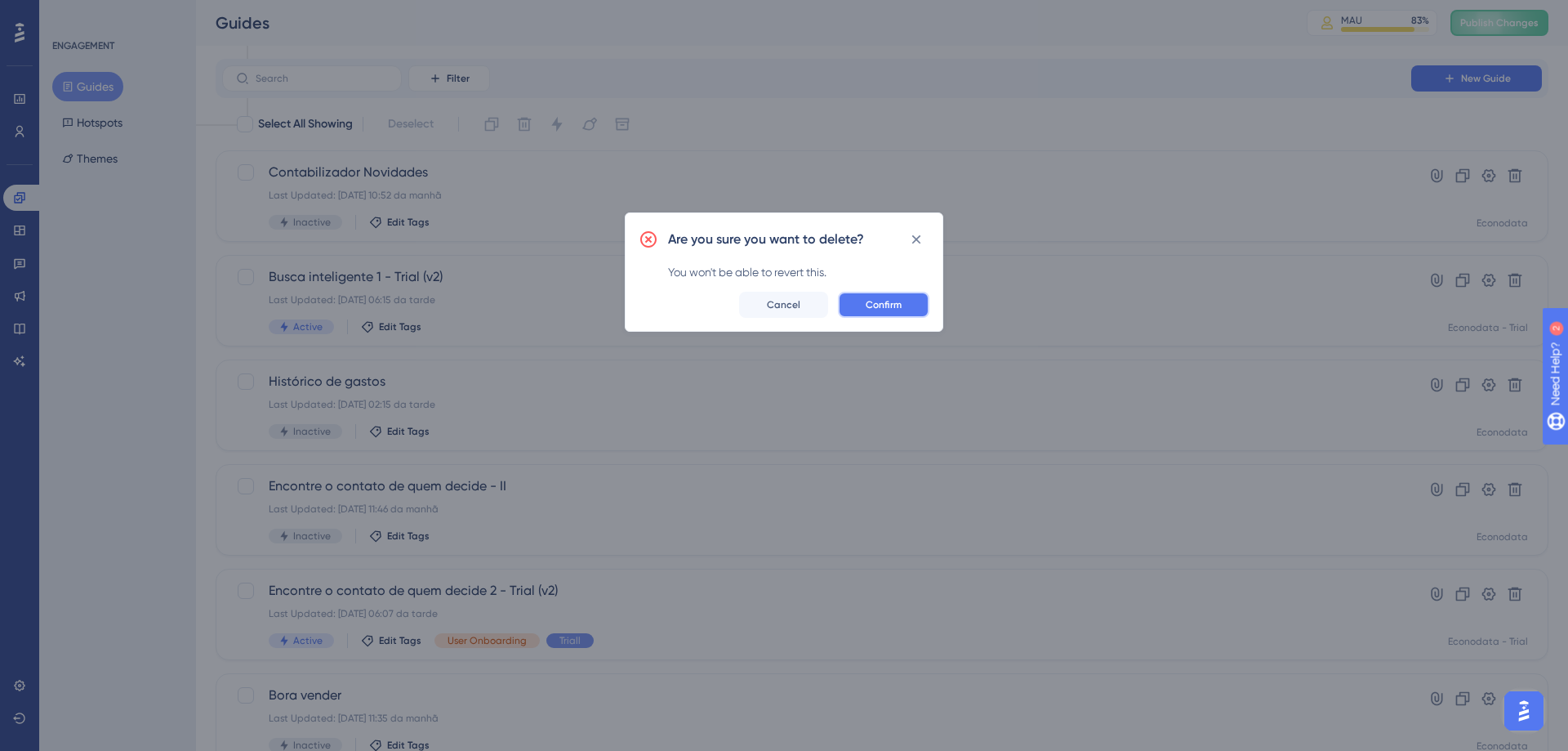click on "Confirm" at bounding box center (884, 305) 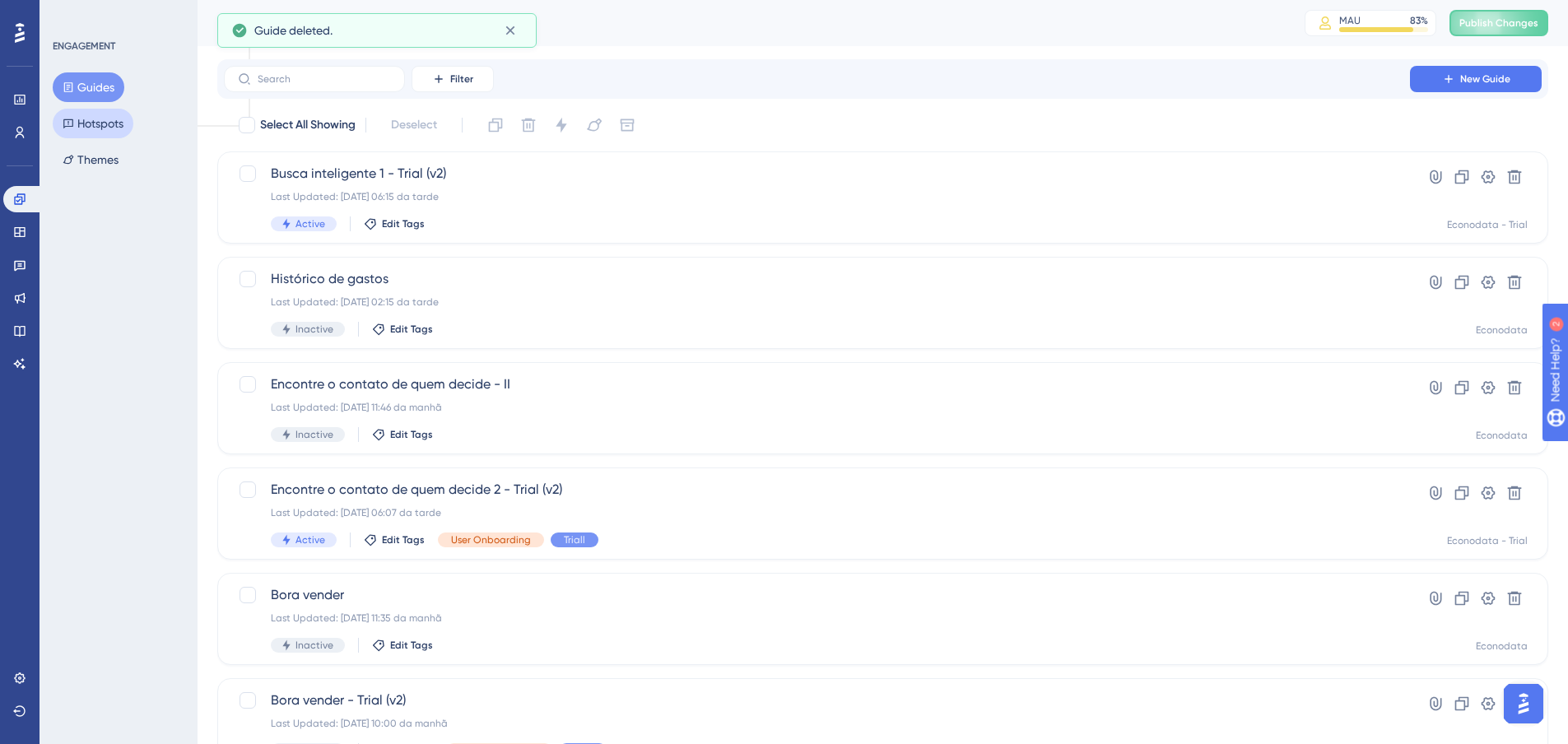 click on "Hotspots" at bounding box center [93, 123] 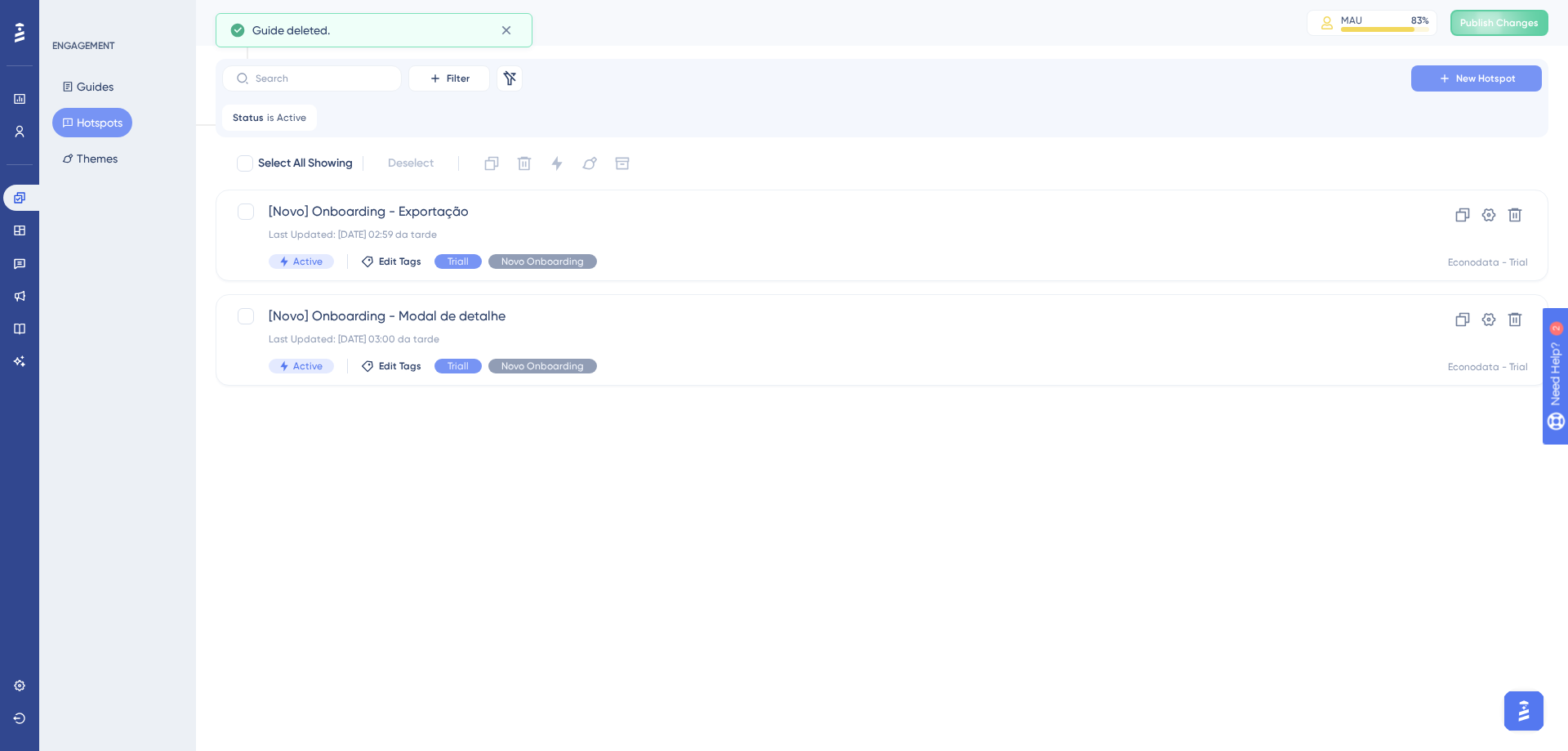 click 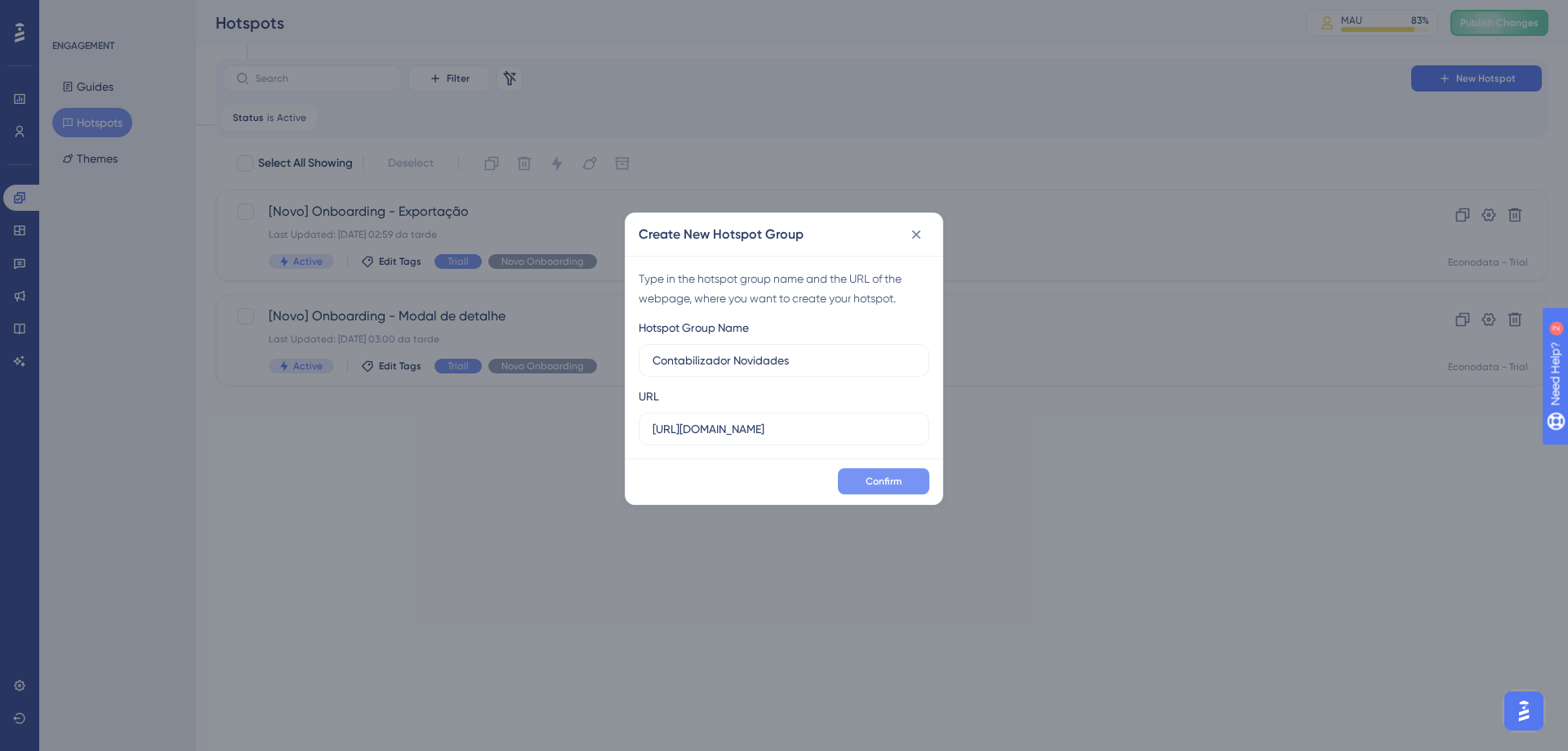type on "Contabilizador Novidades" 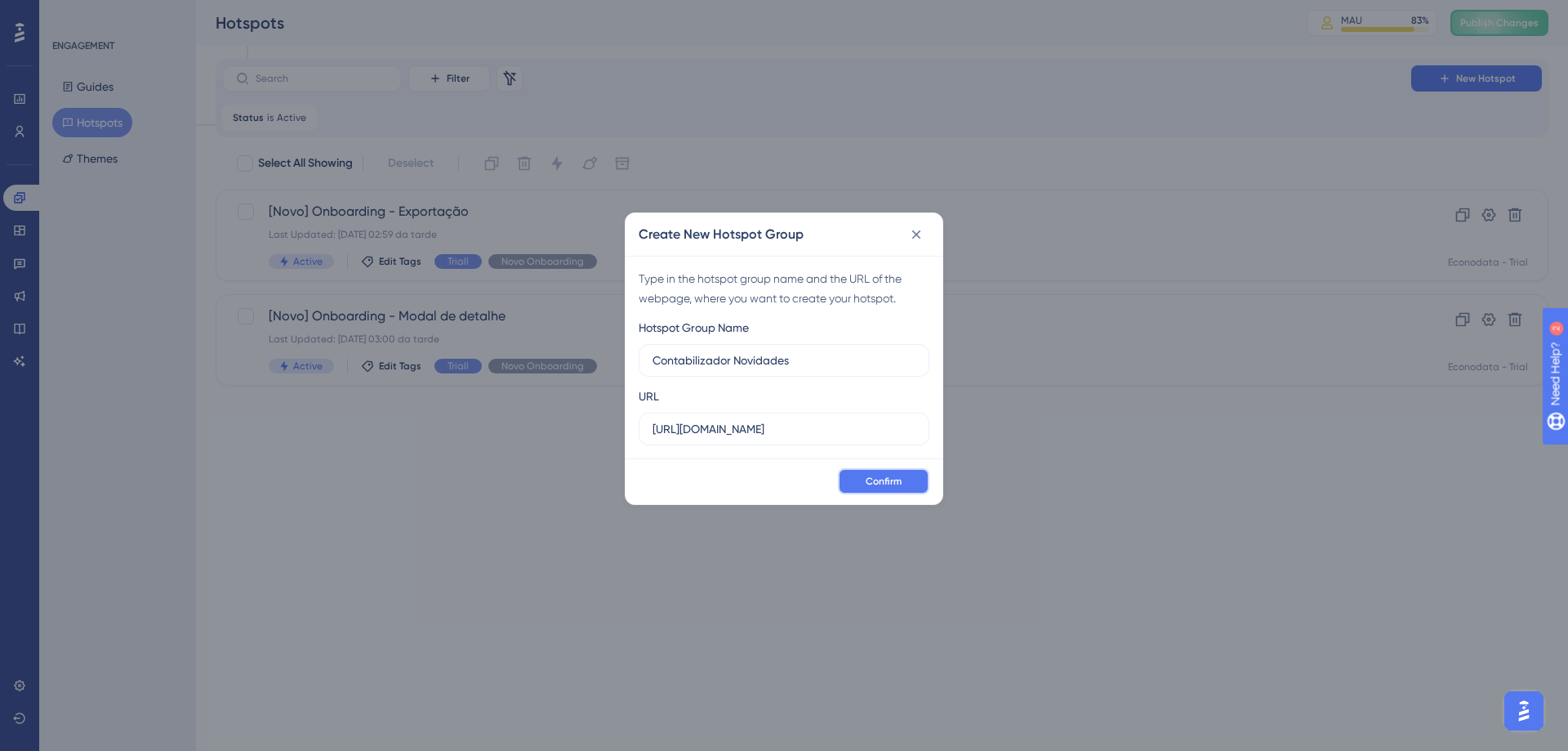 click on "Confirm" at bounding box center [884, 481] 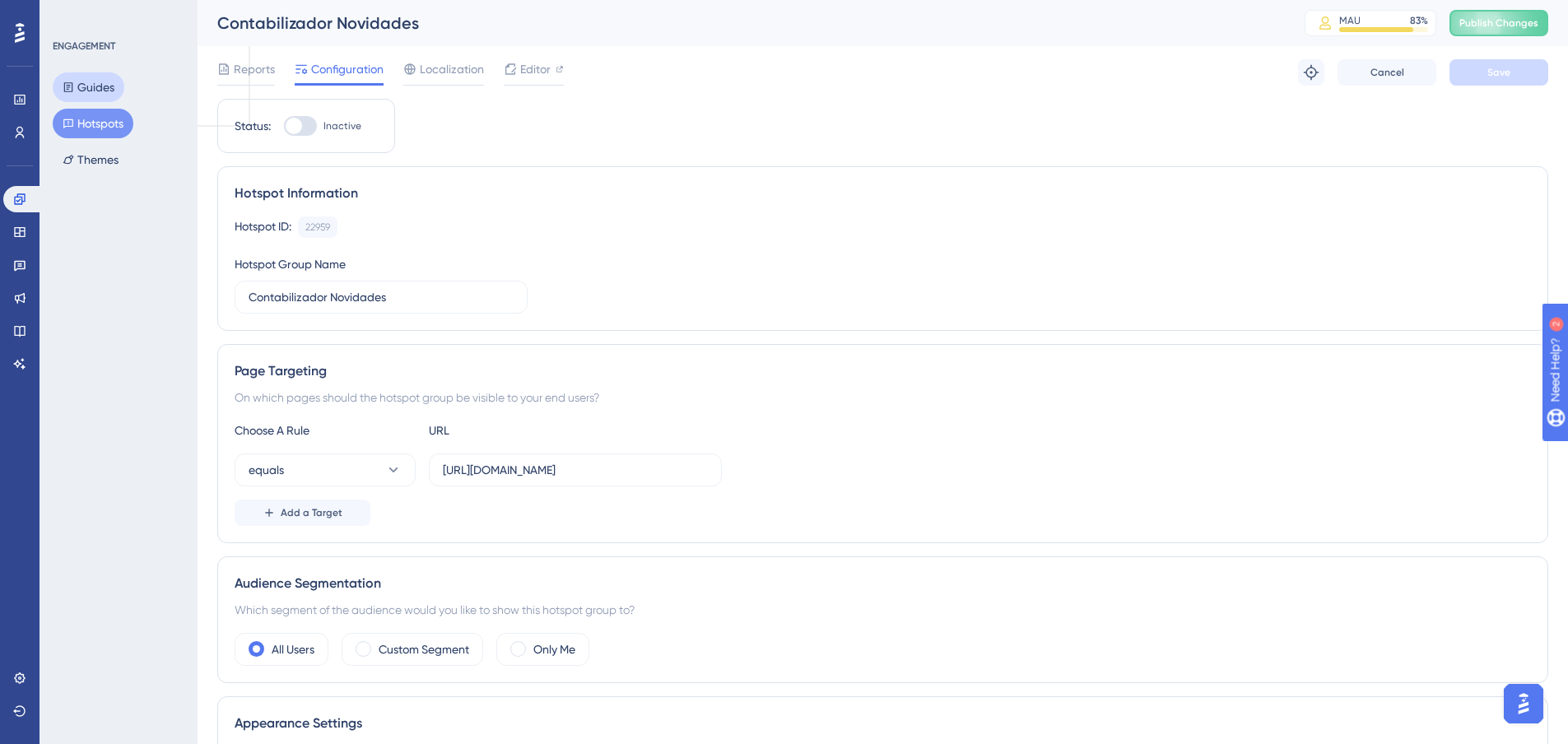 click on "Guides" at bounding box center (88, 87) 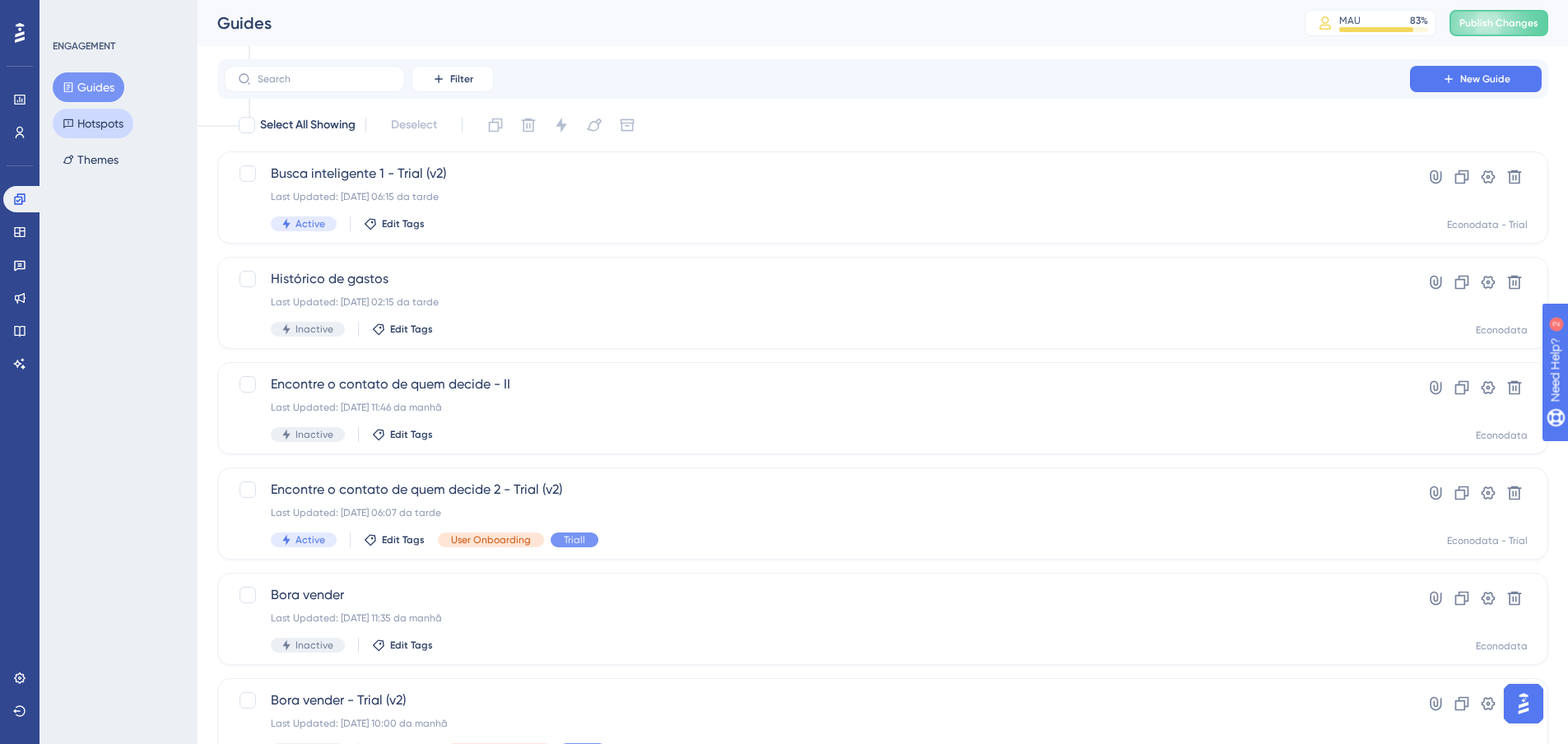 click on "Hotspots" at bounding box center [93, 123] 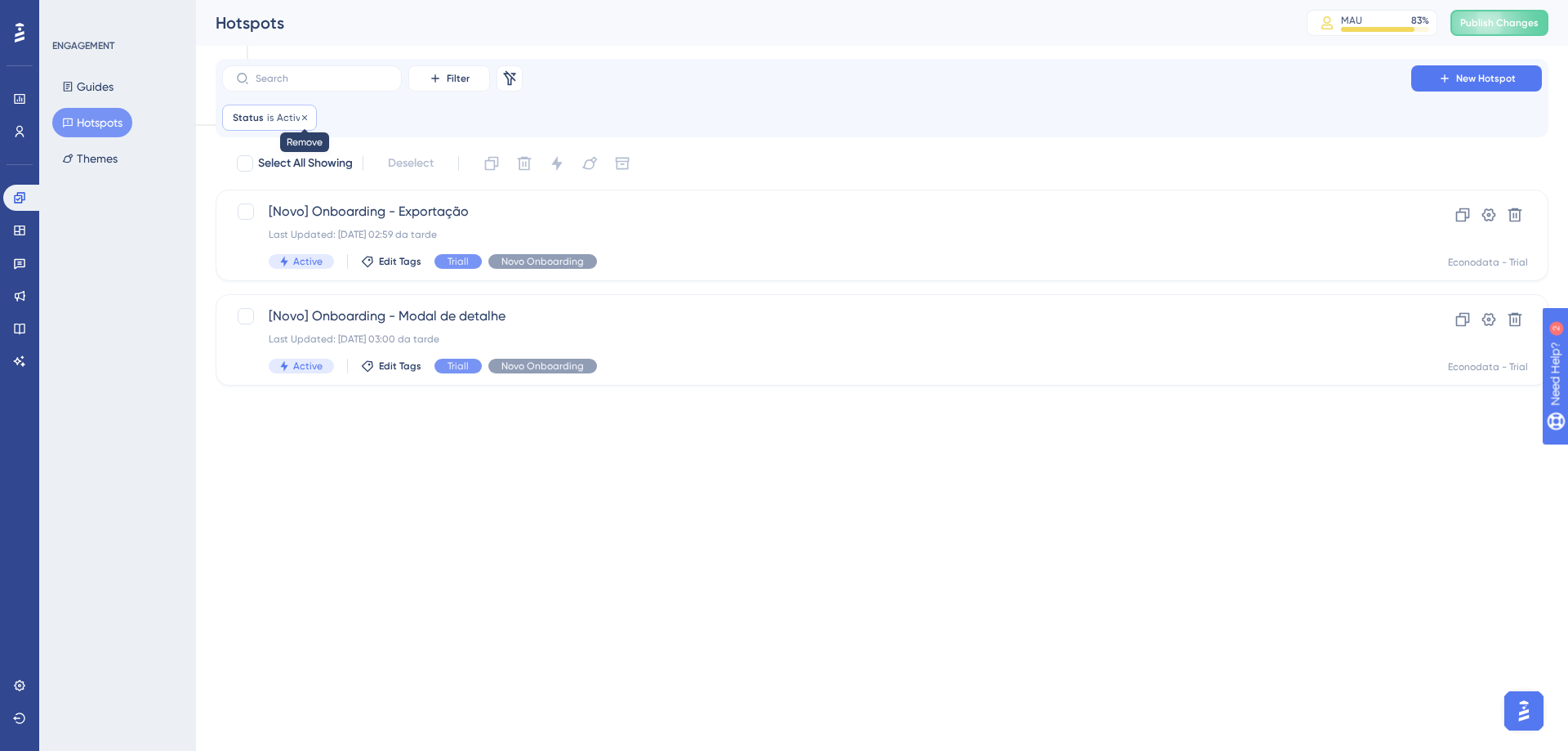 click 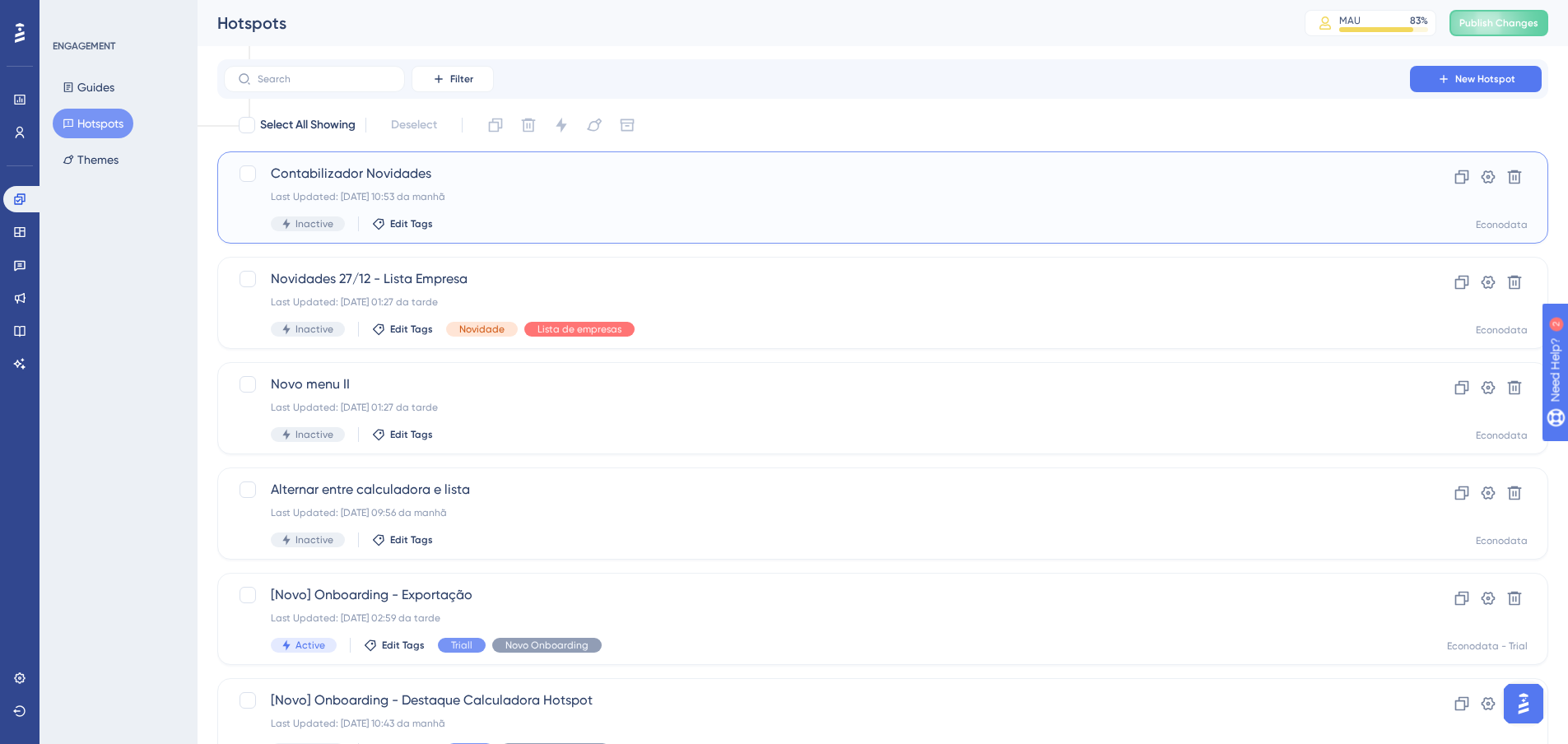 click on "Contabilizador Novidades Last Updated: 14.07.2025 10:53 da manhã Inactive Edit Tags" at bounding box center (817, 198) 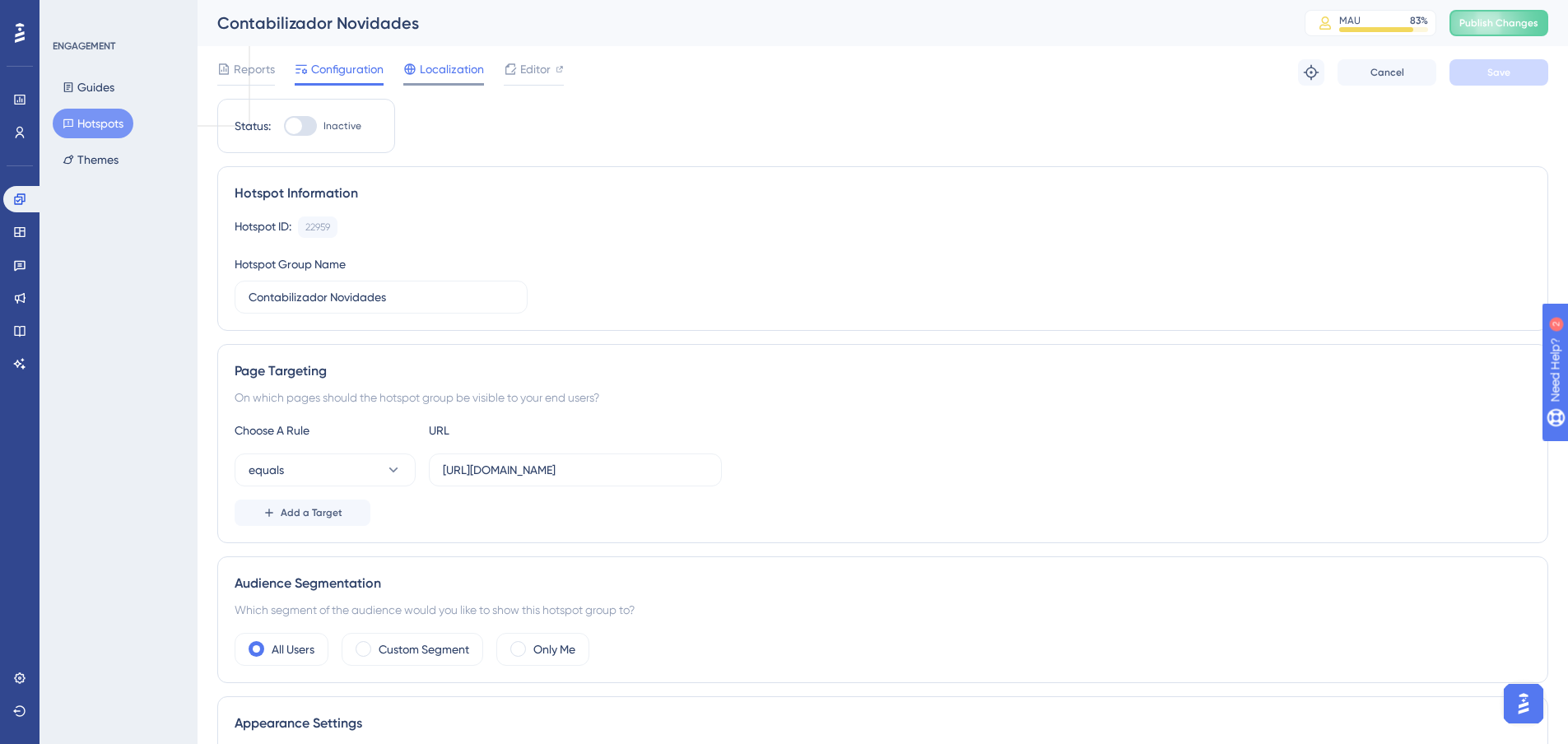 click on "Localization" at bounding box center (452, 69) 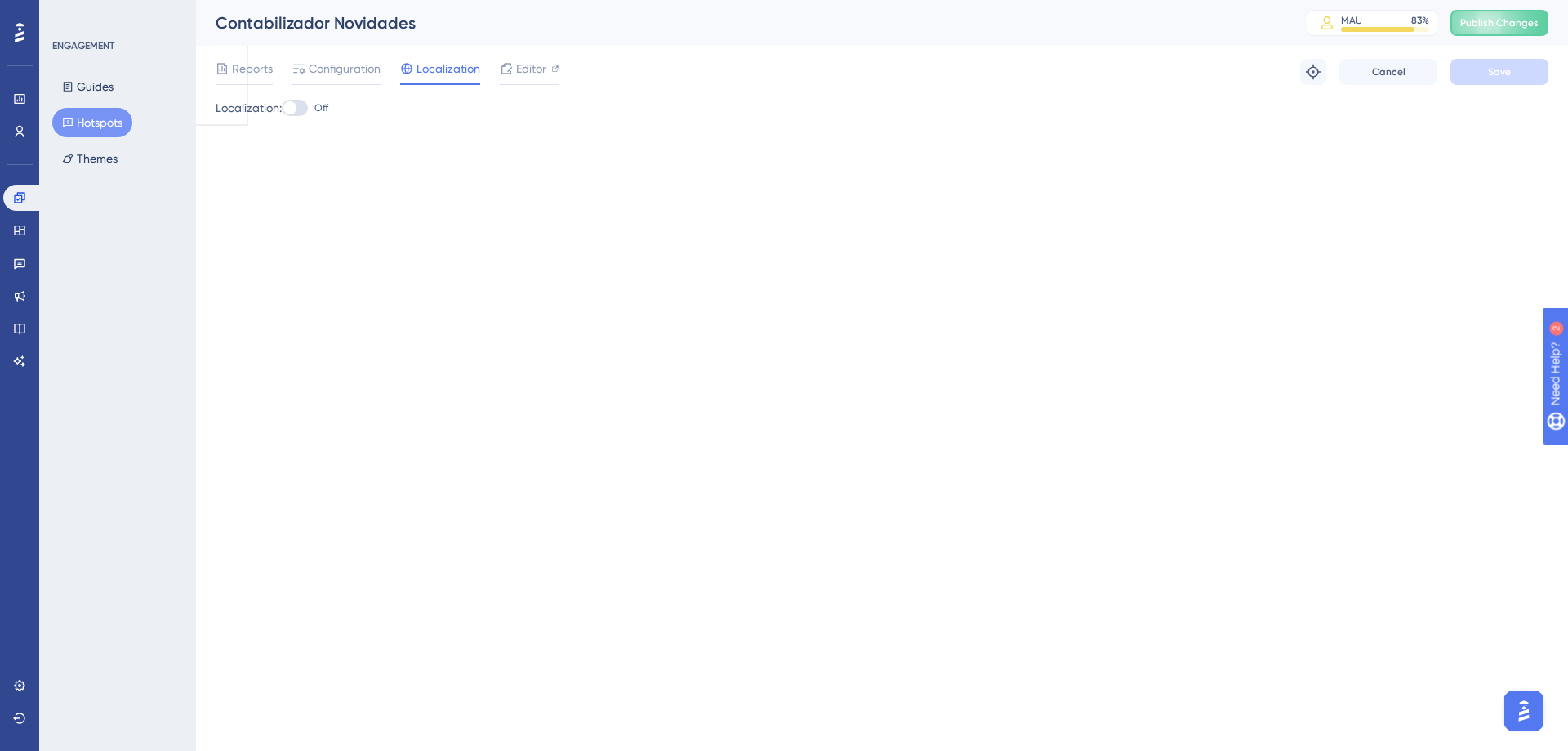 click at bounding box center (290, 108) 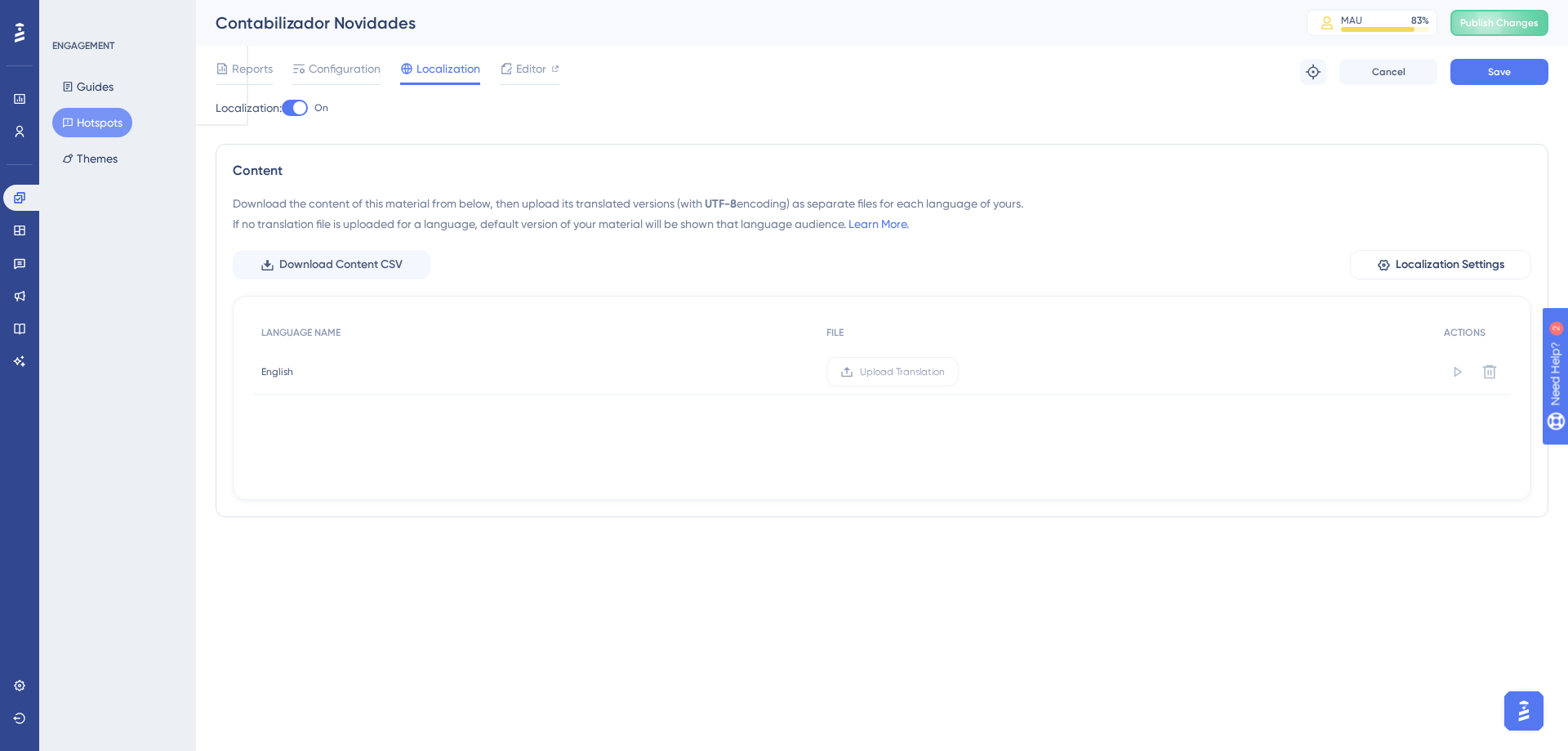 click at bounding box center [300, 108] 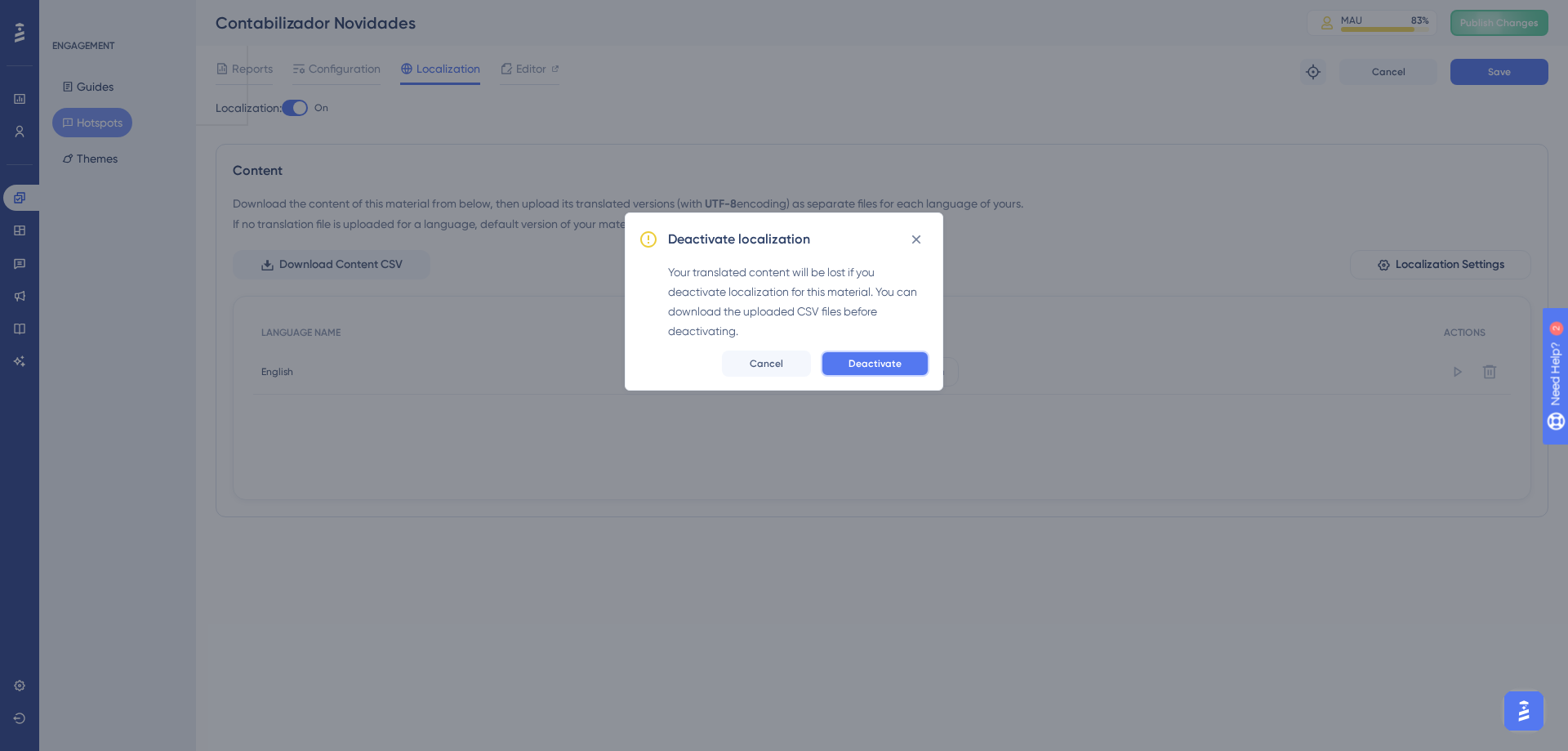 click on "Deactivate" at bounding box center [875, 364] 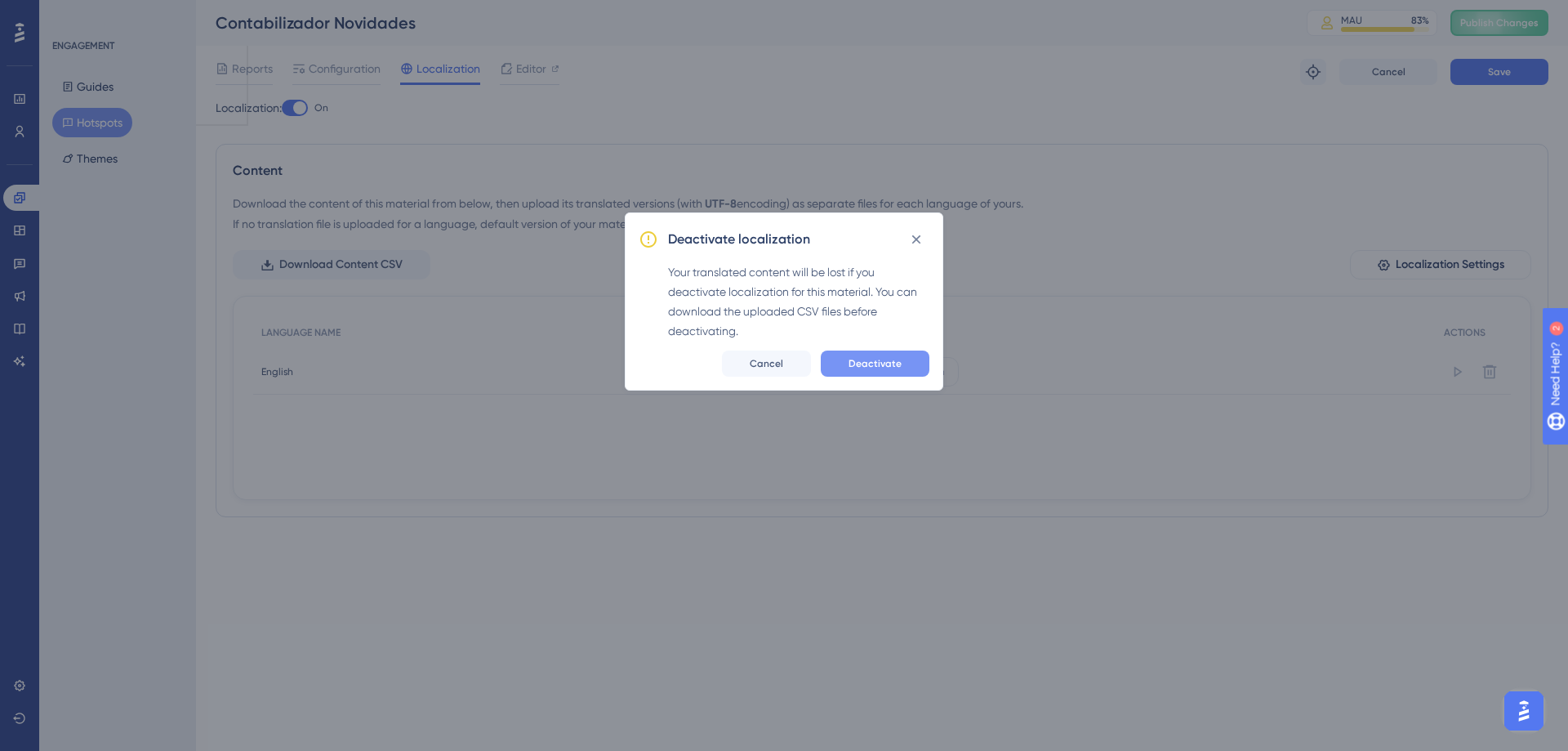 checkbox on "false" 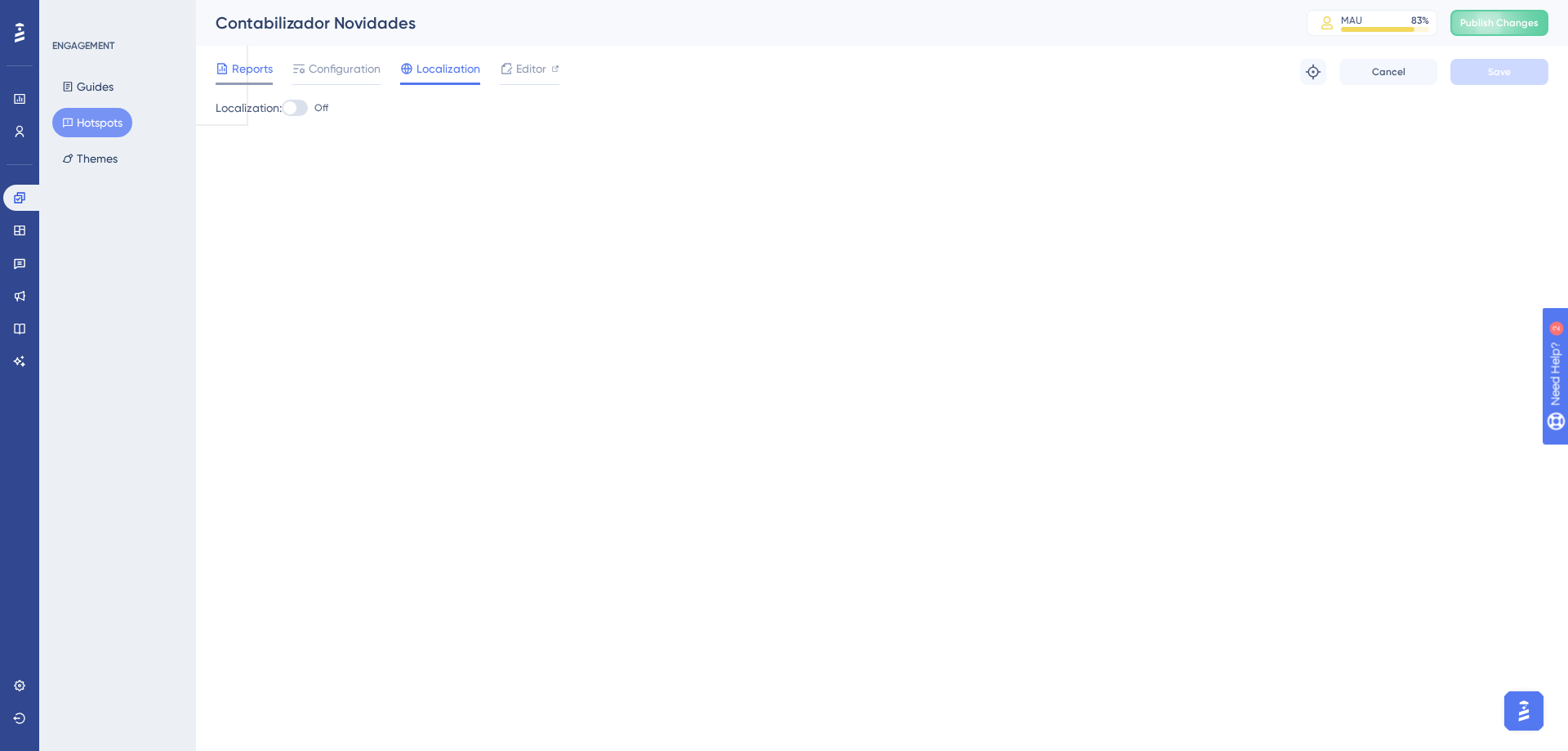 click on "Reports" at bounding box center [252, 69] 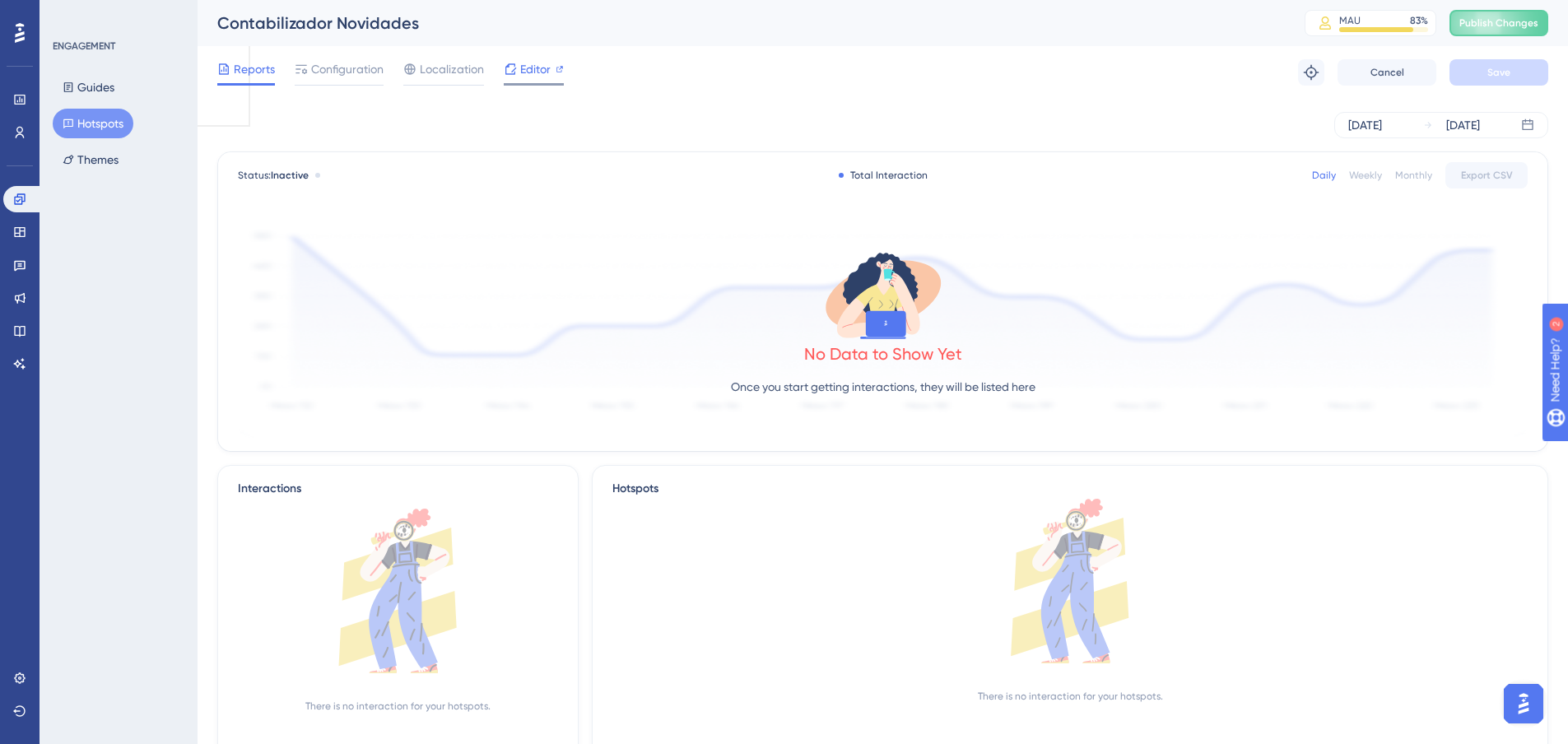 click on "Editor" at bounding box center [535, 69] 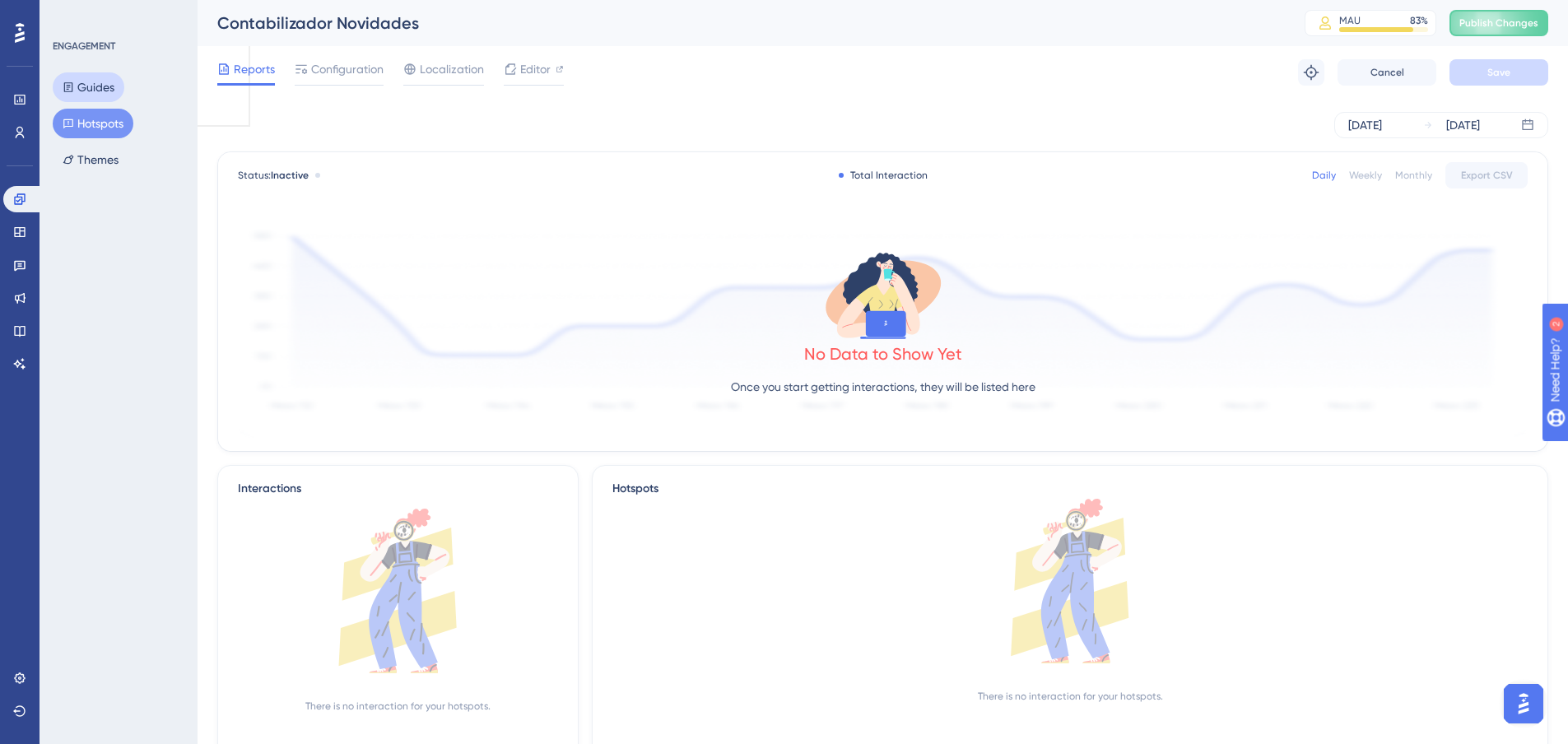 click on "Guides" at bounding box center [88, 87] 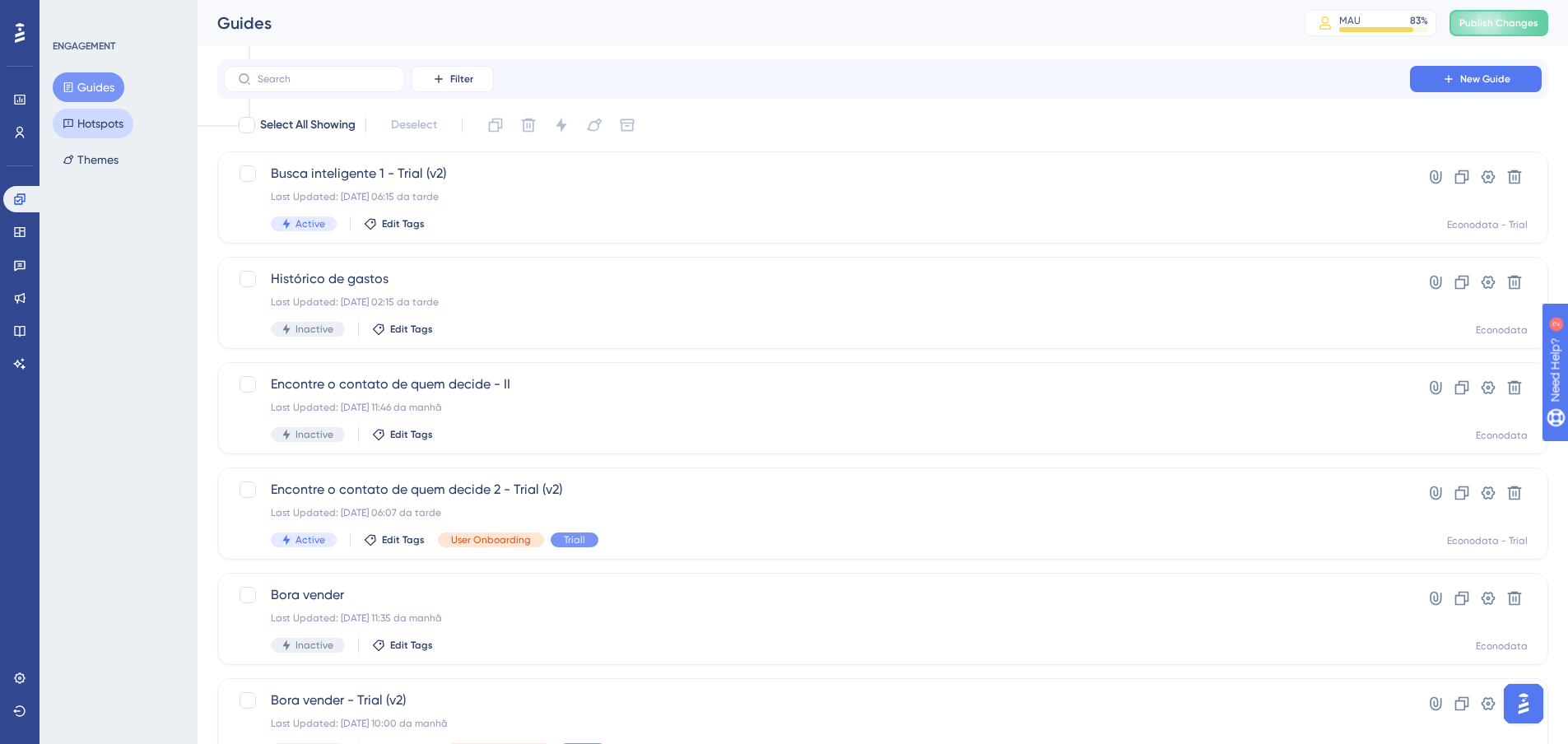 click on "Hotspots" at bounding box center (93, 123) 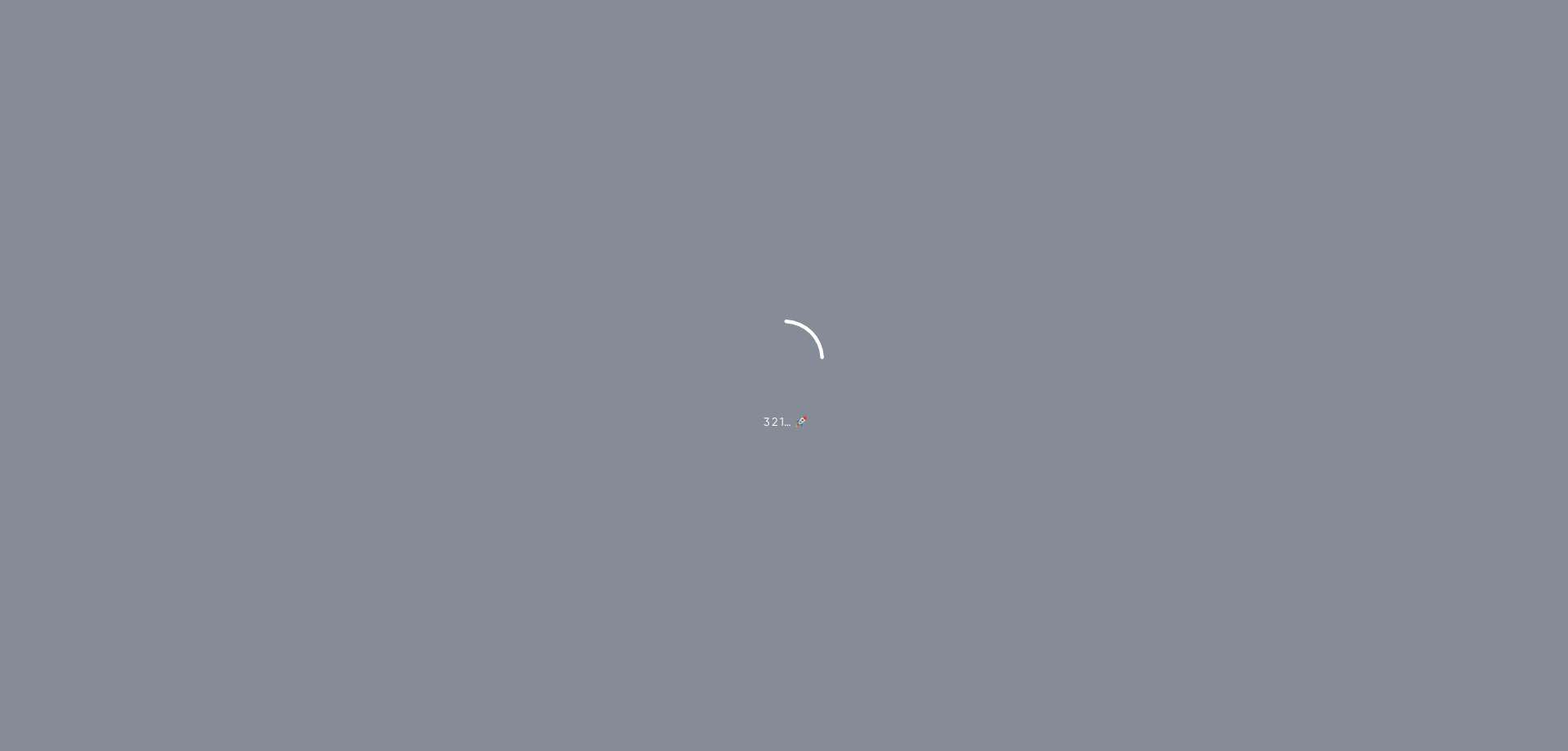 scroll, scrollTop: 0, scrollLeft: 0, axis: both 